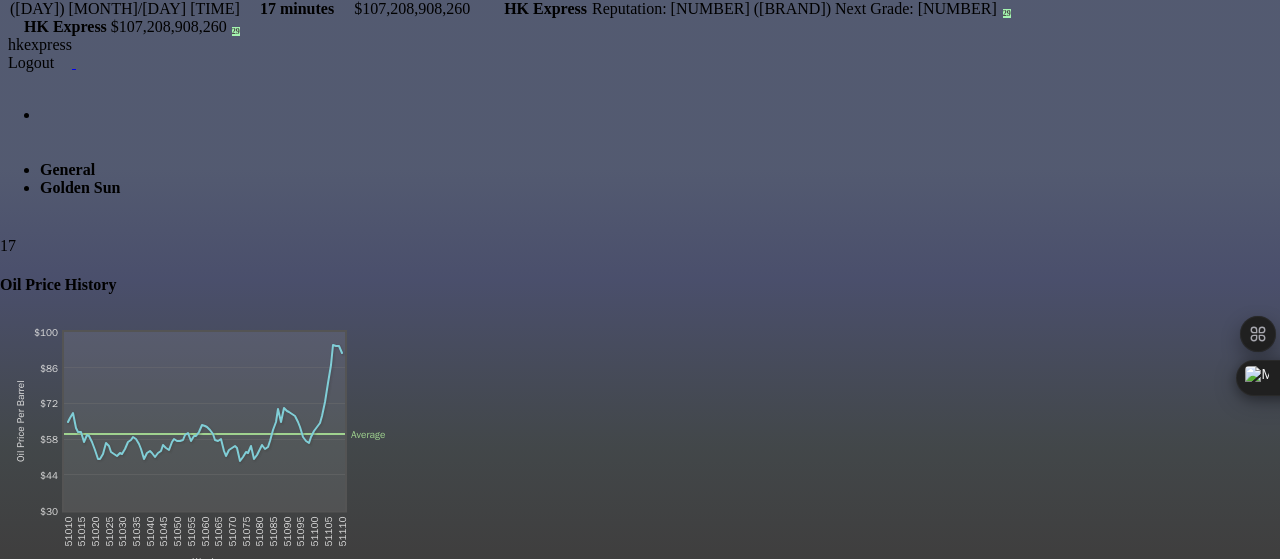 scroll, scrollTop: 0, scrollLeft: 0, axis: both 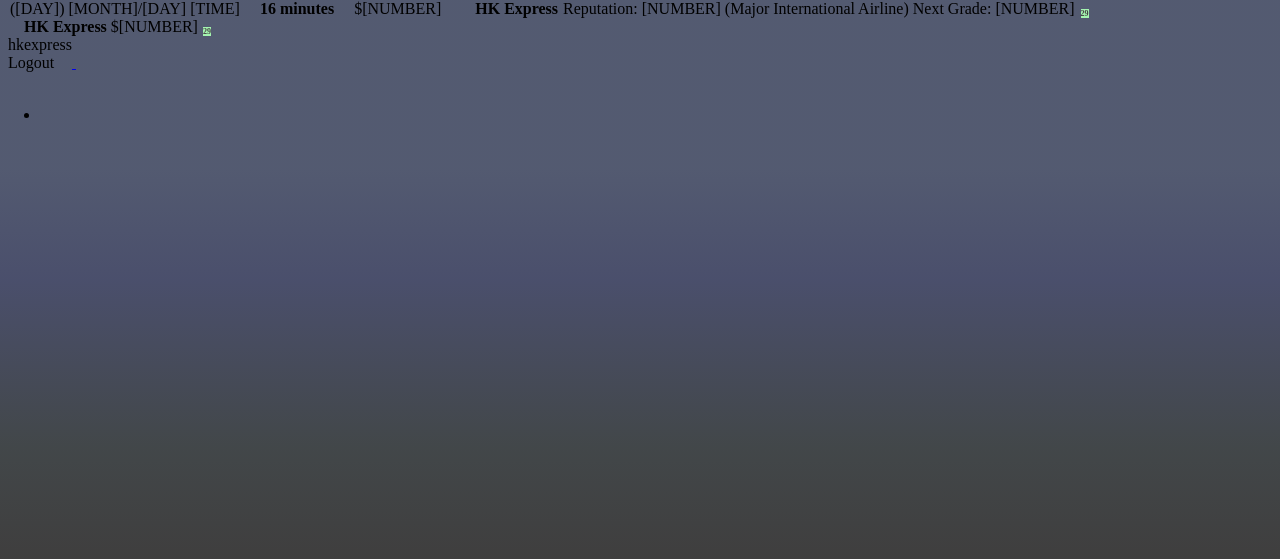 click on "OK" at bounding box center [88, 1125] 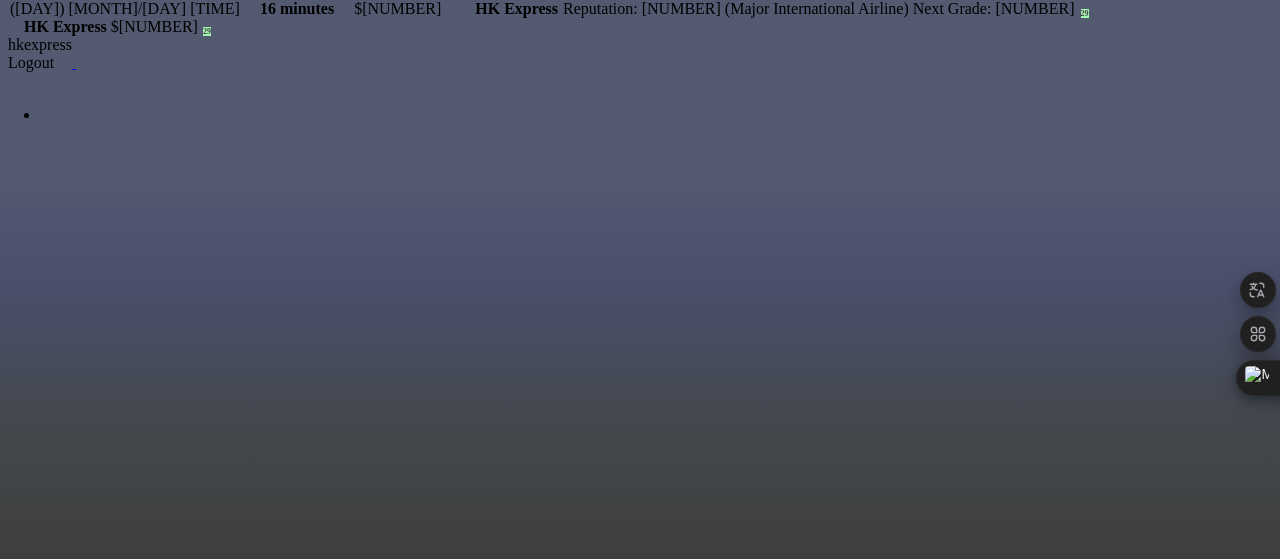 drag, startPoint x: 458, startPoint y: 149, endPoint x: 264, endPoint y: 163, distance: 194.5045 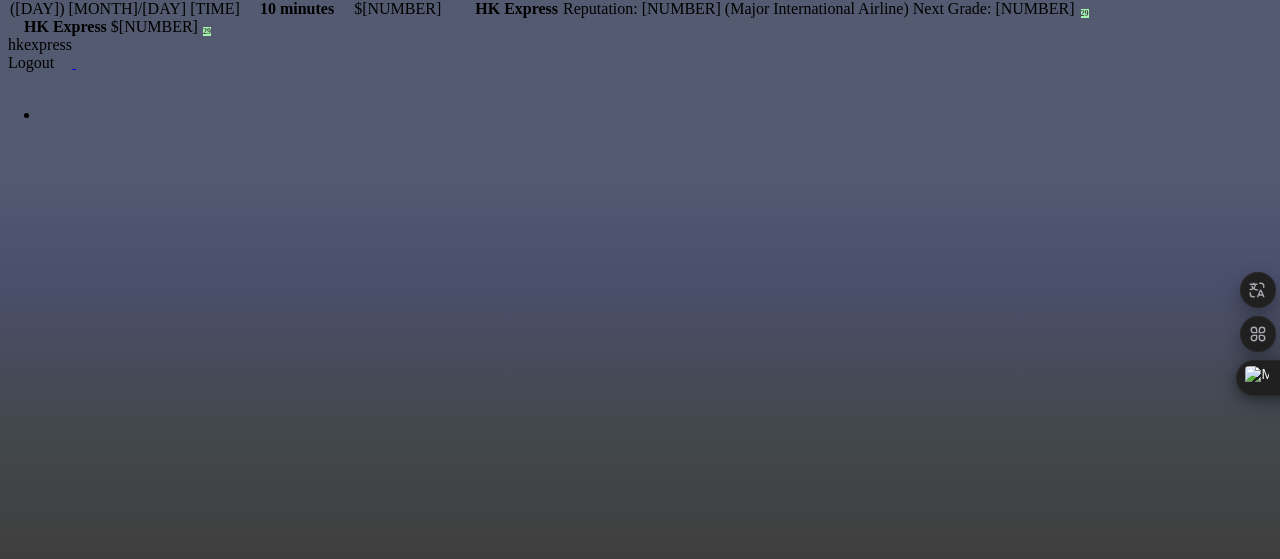 click on "To navigate, press the arrow keys." at bounding box center [0, 887] 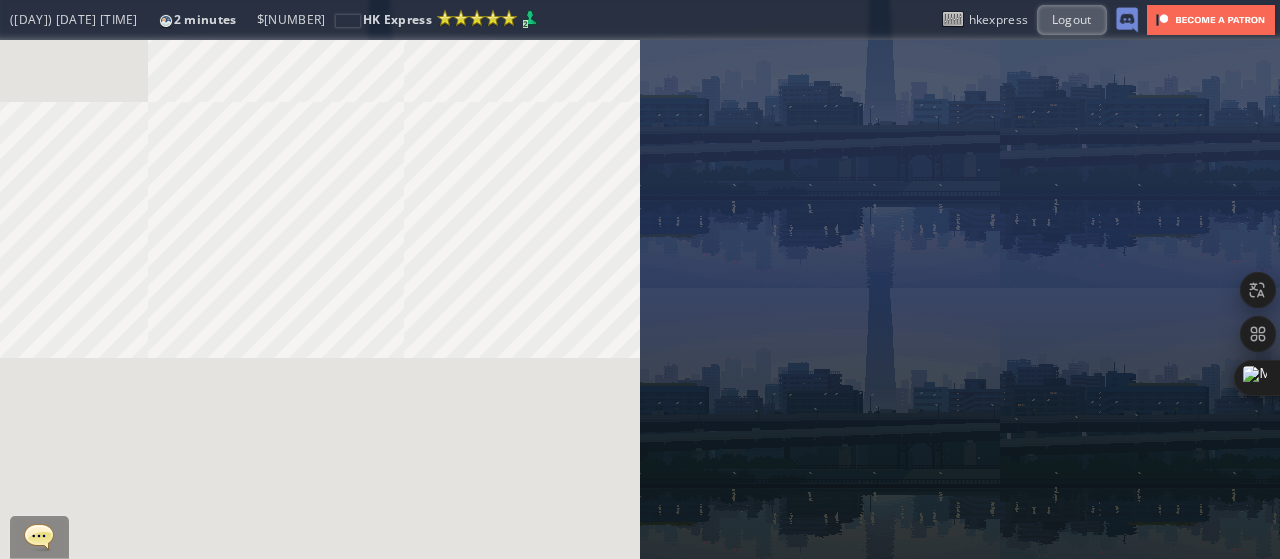 scroll, scrollTop: 0, scrollLeft: 0, axis: both 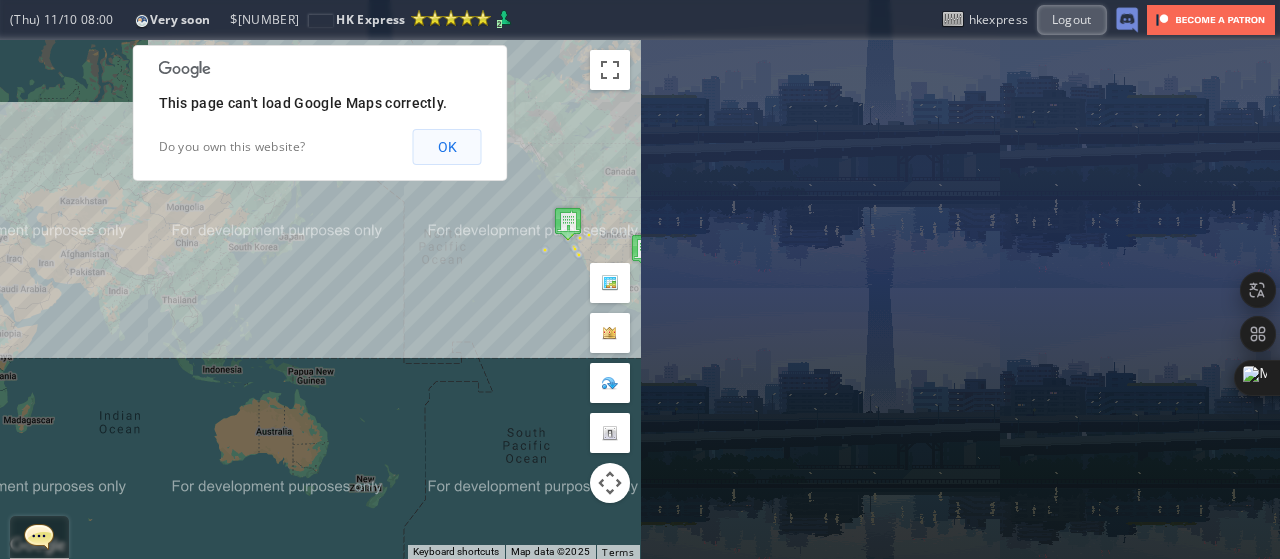 click on "OK" at bounding box center [447, 147] 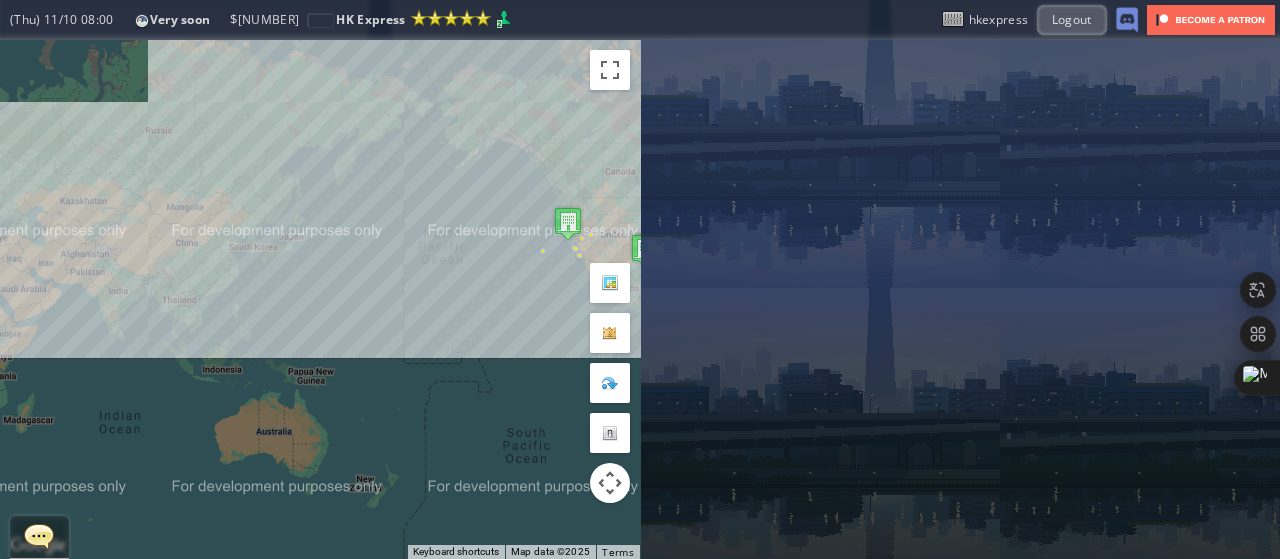 drag, startPoint x: 435, startPoint y: 140, endPoint x: 127, endPoint y: 152, distance: 308.23367 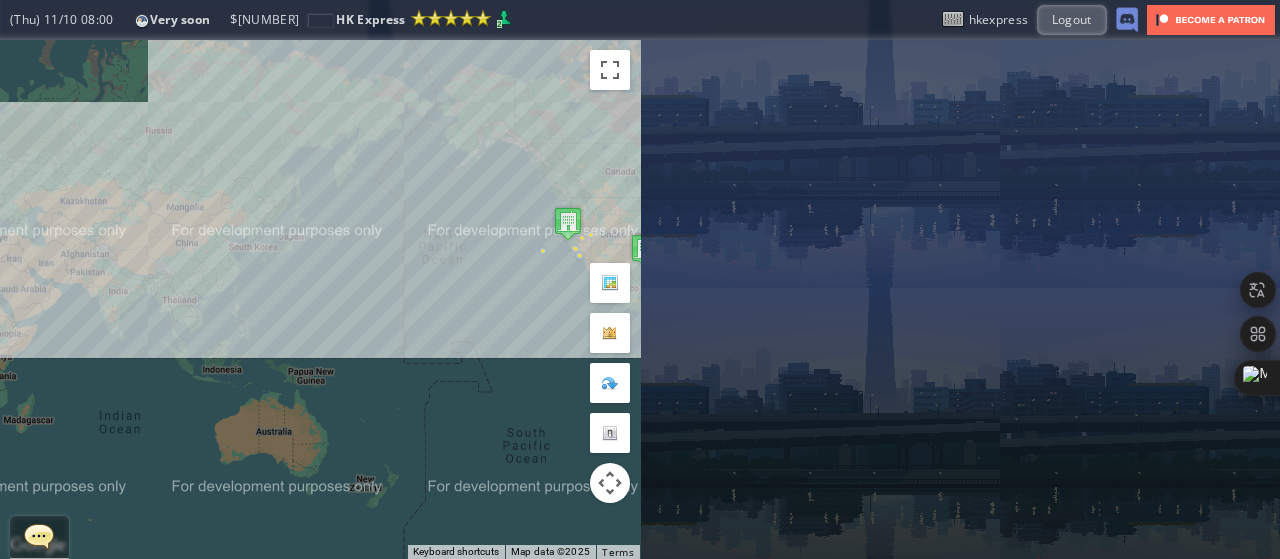 click on "To navigate, press the arrow keys." at bounding box center [320, 299] 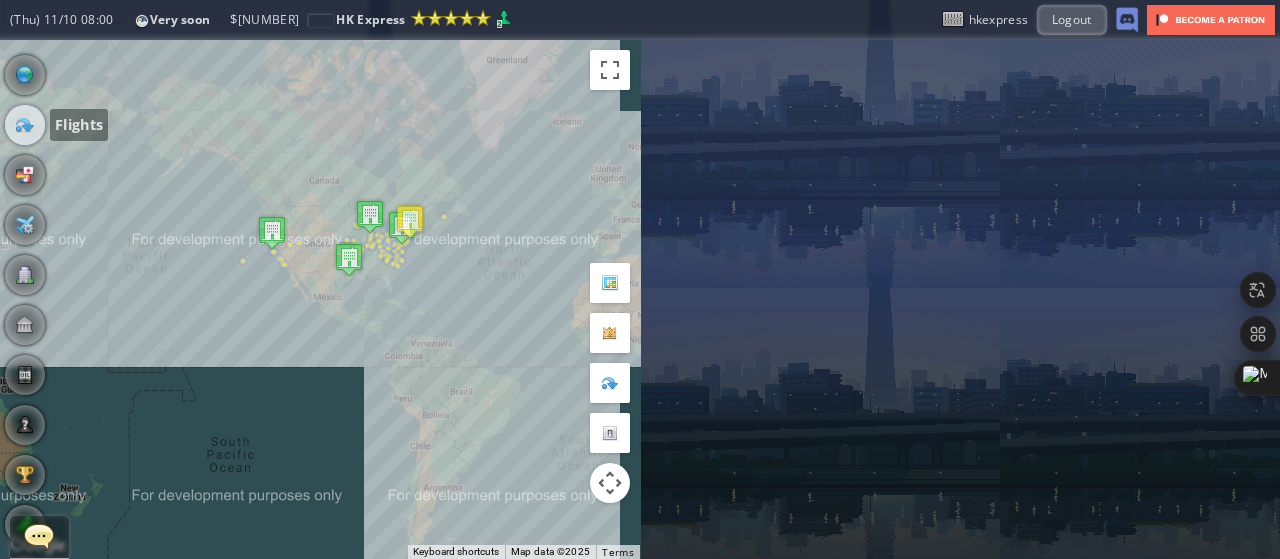click at bounding box center (25, 125) 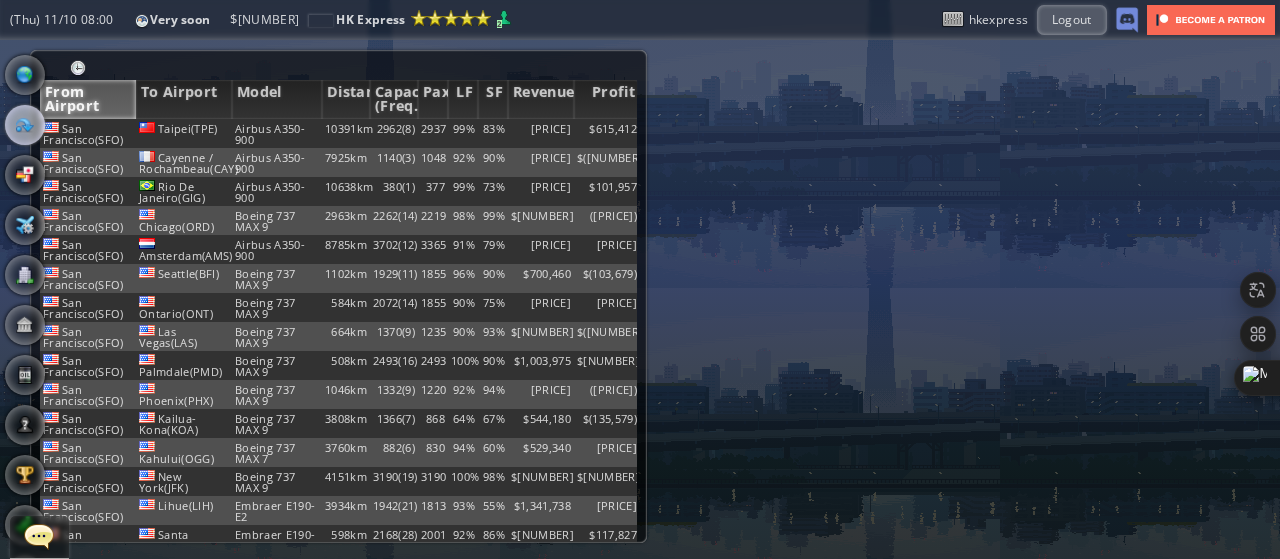 click at bounding box center (78, 68) 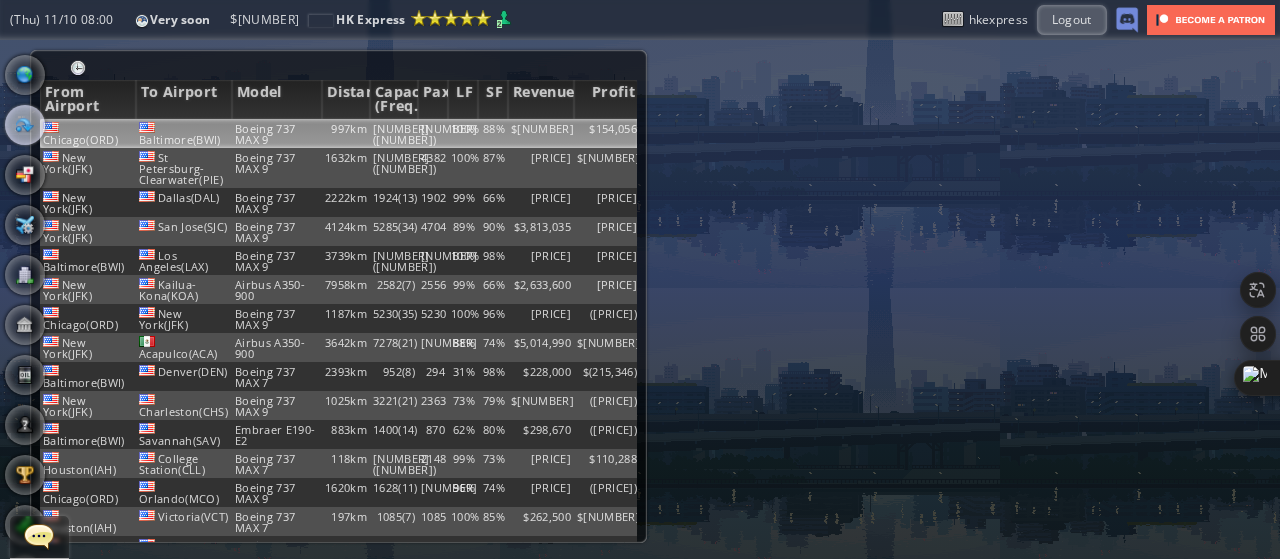 click on "Chicago(ORD)" at bounding box center (88, 133) 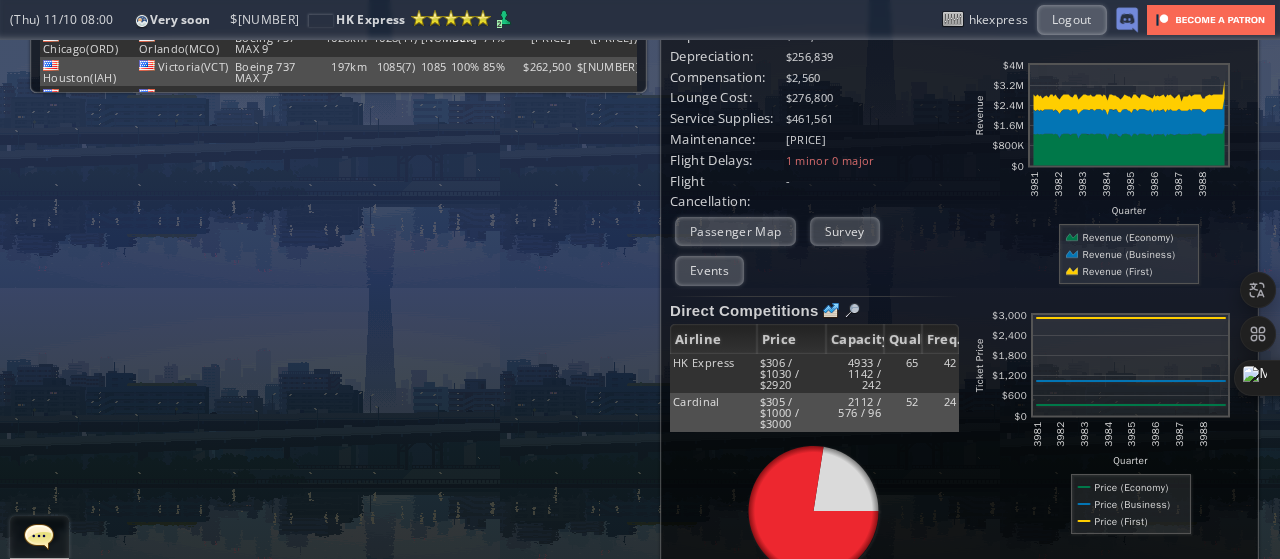 scroll, scrollTop: 0, scrollLeft: 0, axis: both 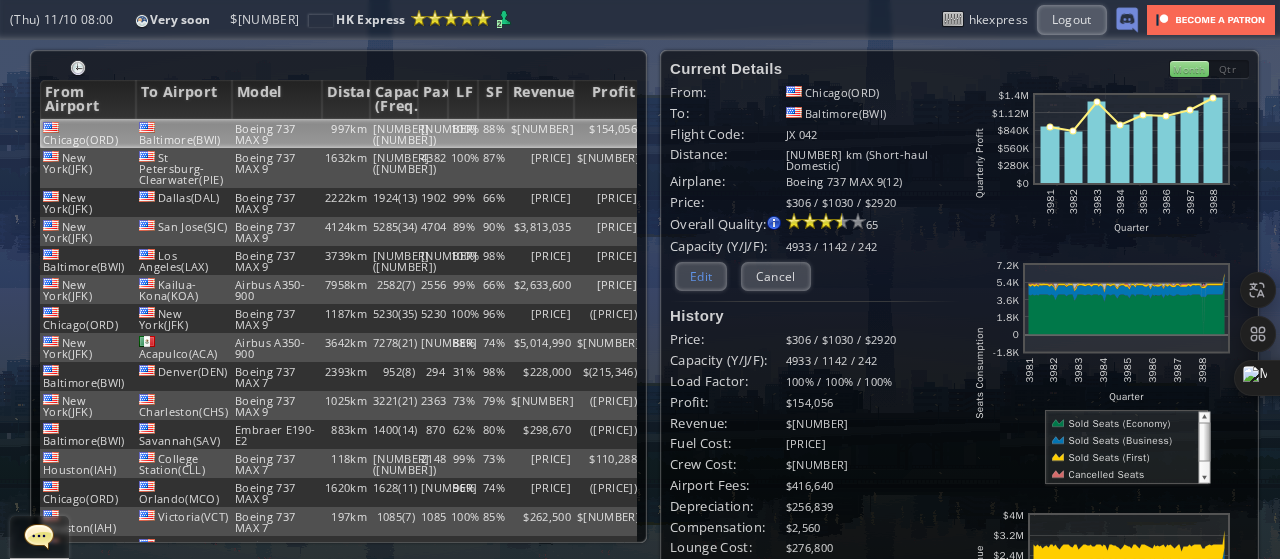 click on "Edit" at bounding box center (701, 276) 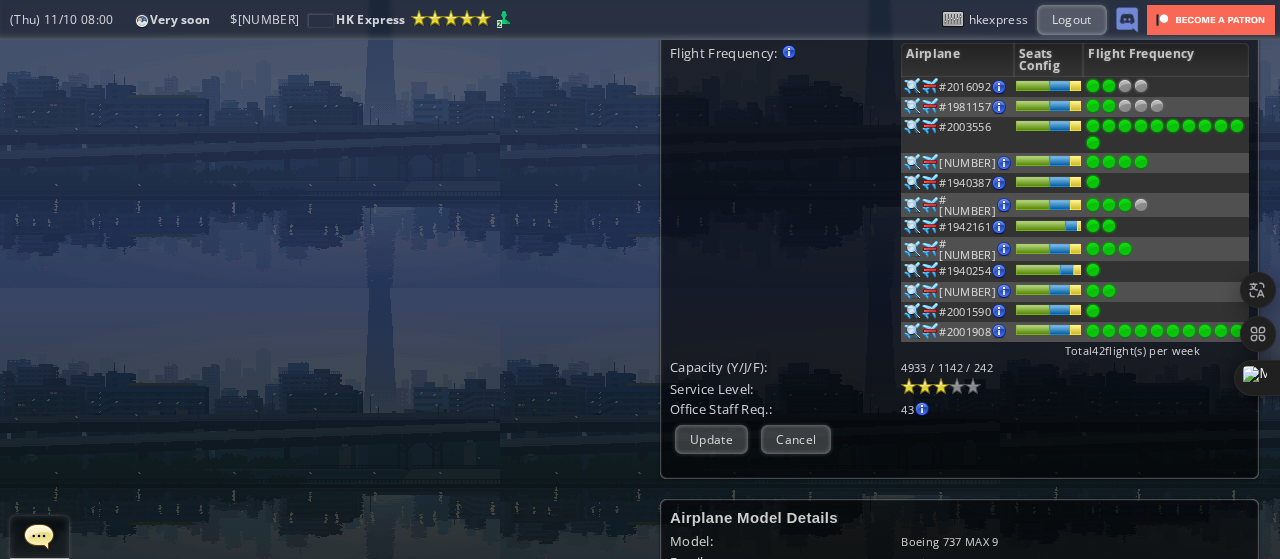 scroll, scrollTop: 538, scrollLeft: 0, axis: vertical 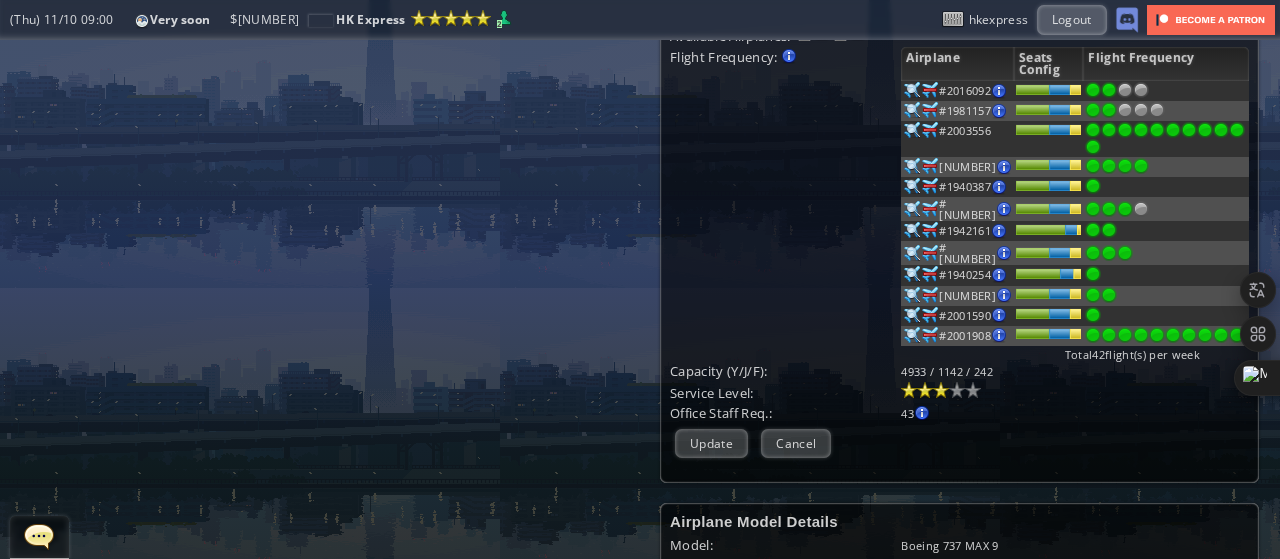 drag, startPoint x: 793, startPoint y: 408, endPoint x: 627, endPoint y: 306, distance: 194.83327 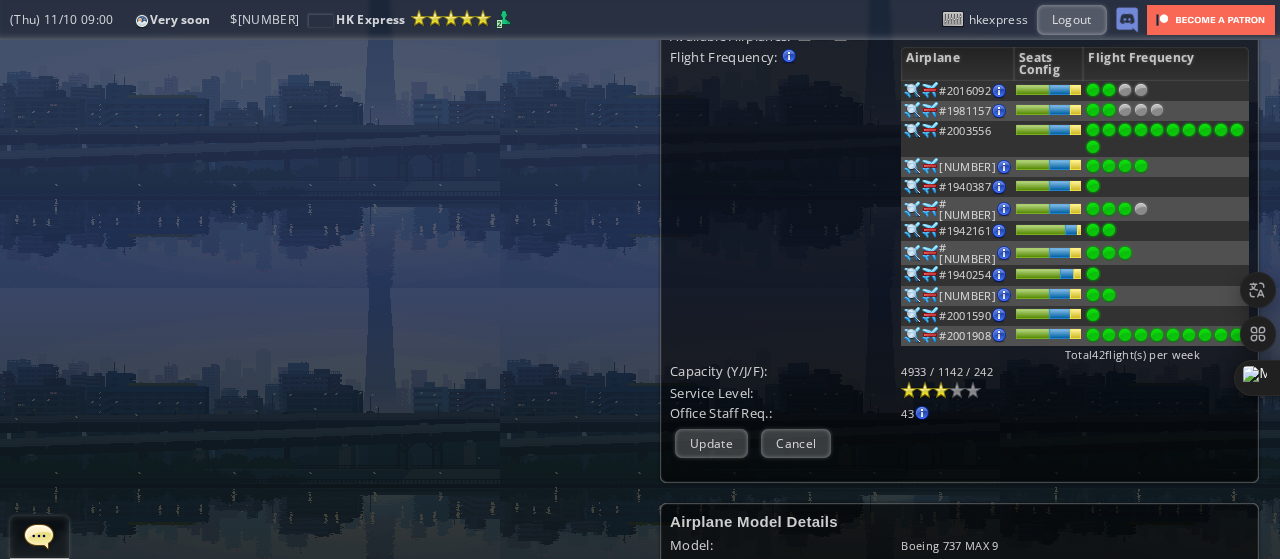 click on "**********" at bounding box center [640, 299] 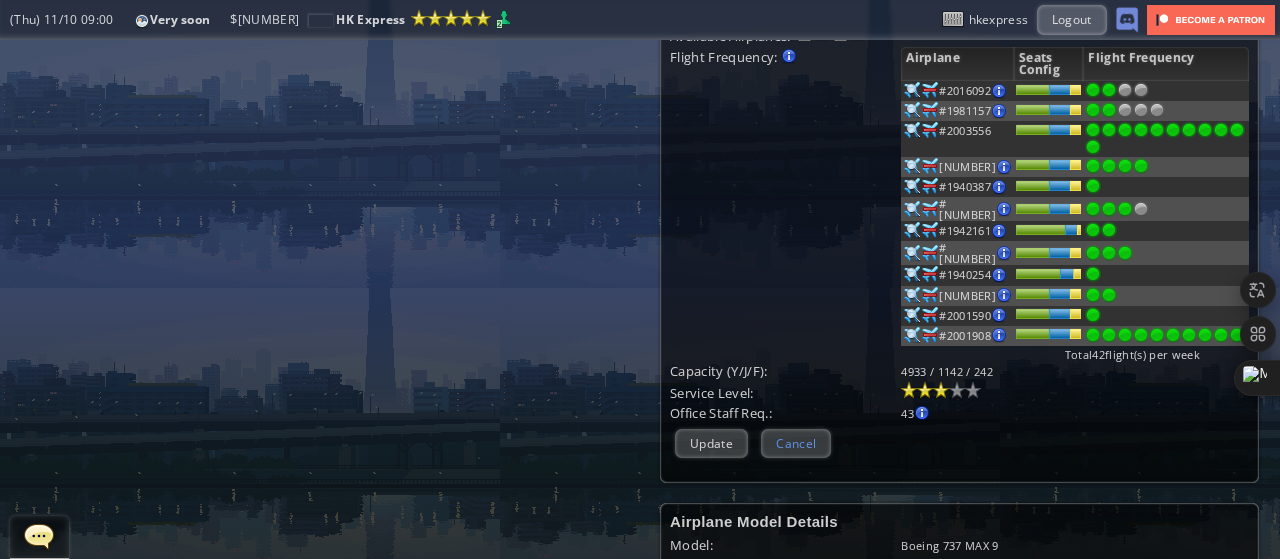 click on "Cancel" at bounding box center (796, 443) 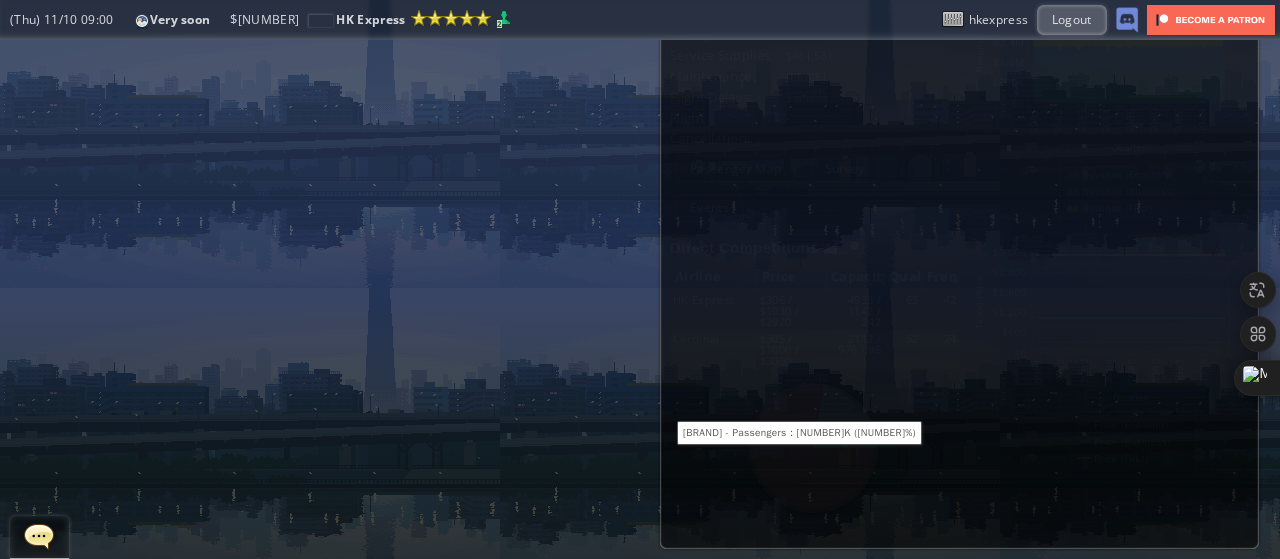 scroll, scrollTop: 528, scrollLeft: 0, axis: vertical 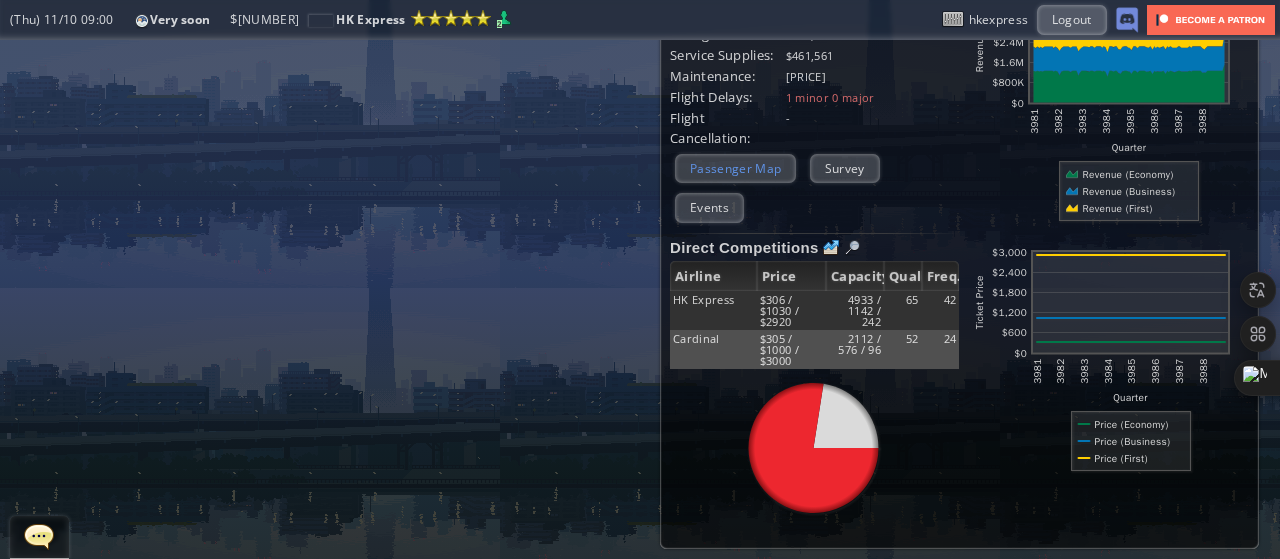 click on "Passenger Map" at bounding box center (735, 168) 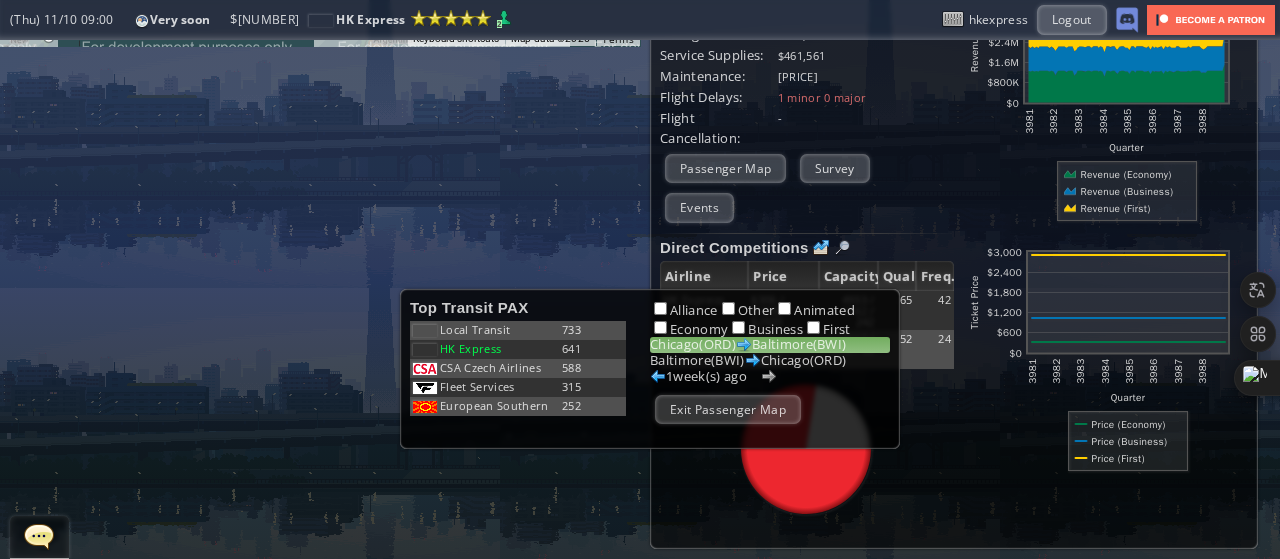 scroll, scrollTop: 0, scrollLeft: 0, axis: both 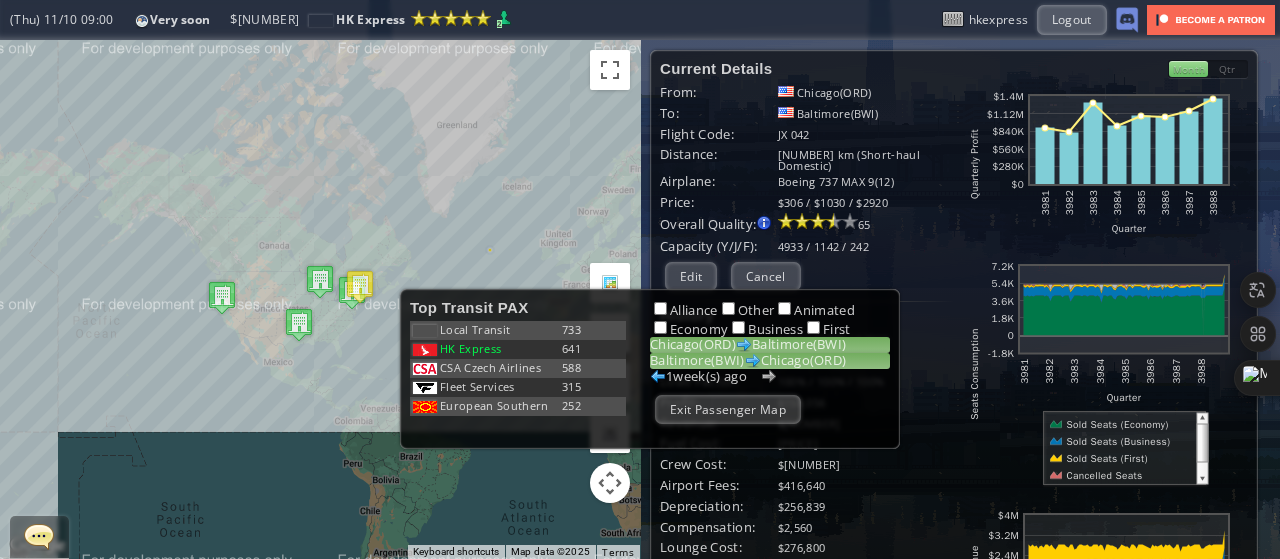 click on "[CITY]([AIRPORT]) [CITY]([AIRPORT])" at bounding box center [770, 361] 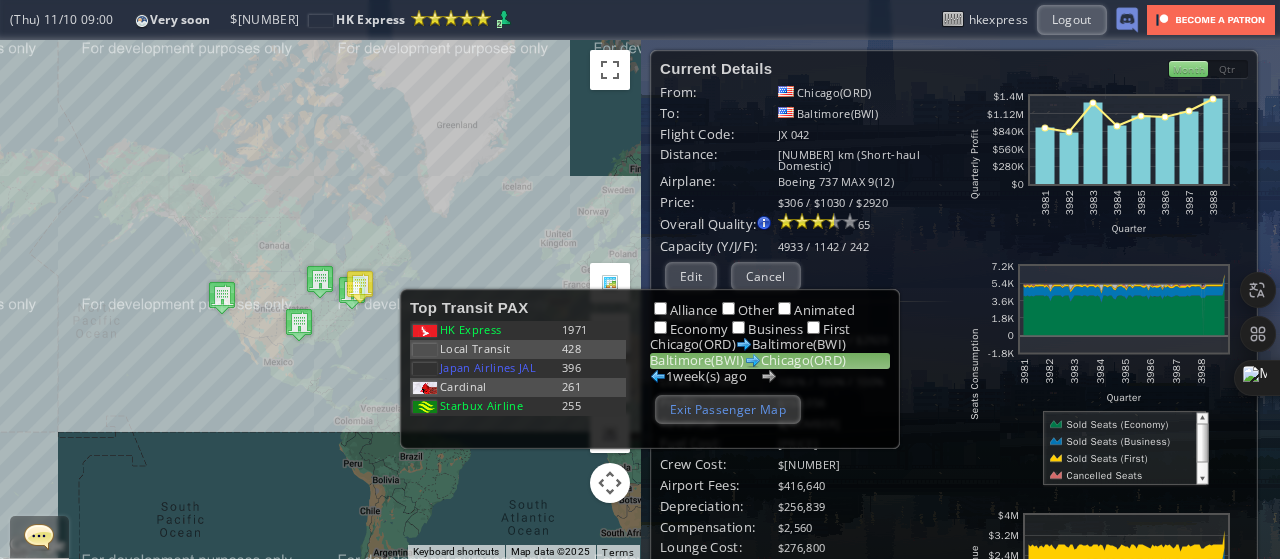 click on "Exit Passenger Map" at bounding box center (728, 409) 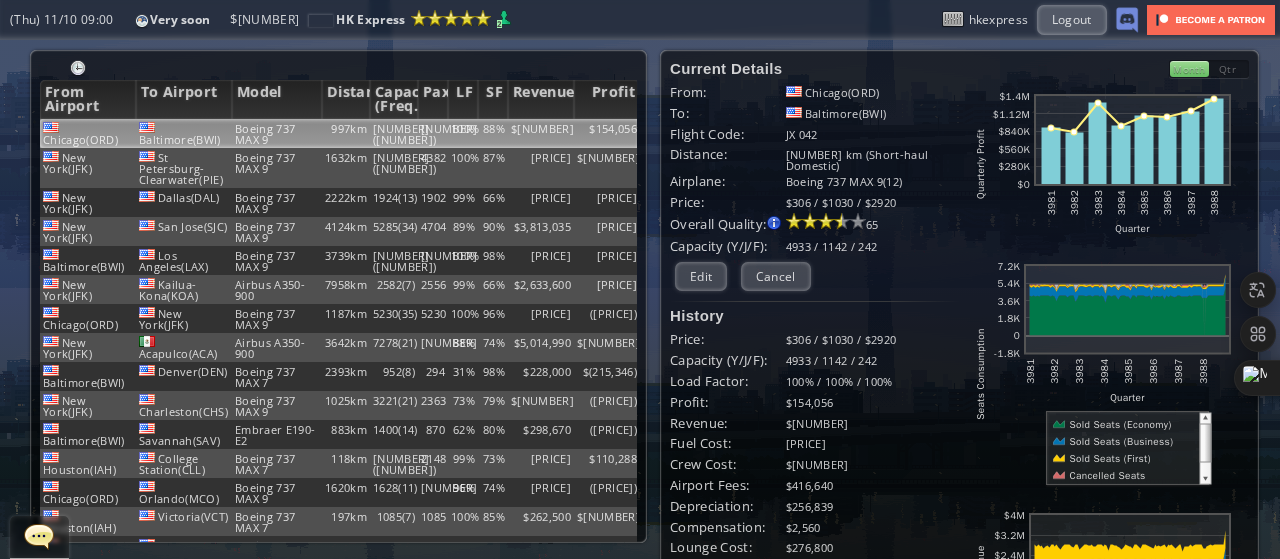 scroll, scrollTop: 528, scrollLeft: 0, axis: vertical 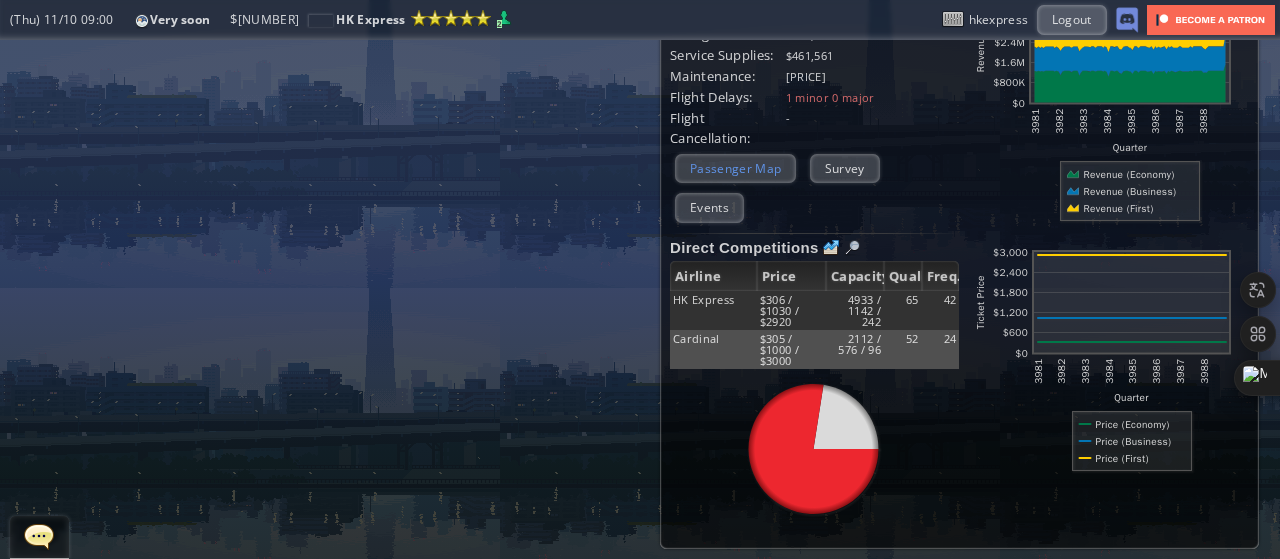 click on "Passenger Map" at bounding box center [735, 168] 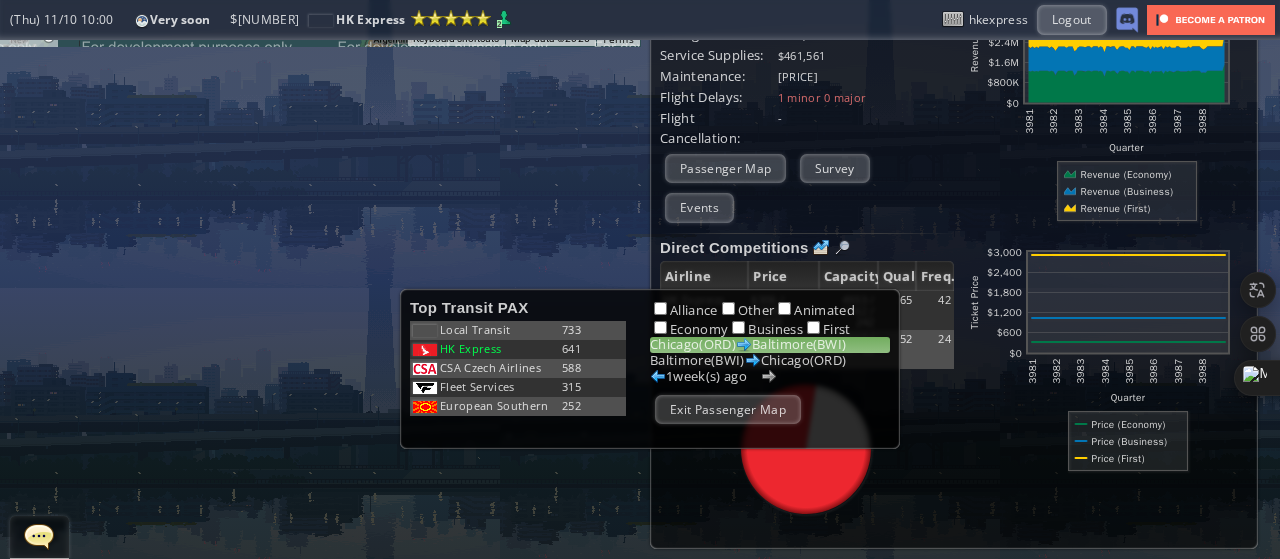 scroll, scrollTop: 0, scrollLeft: 0, axis: both 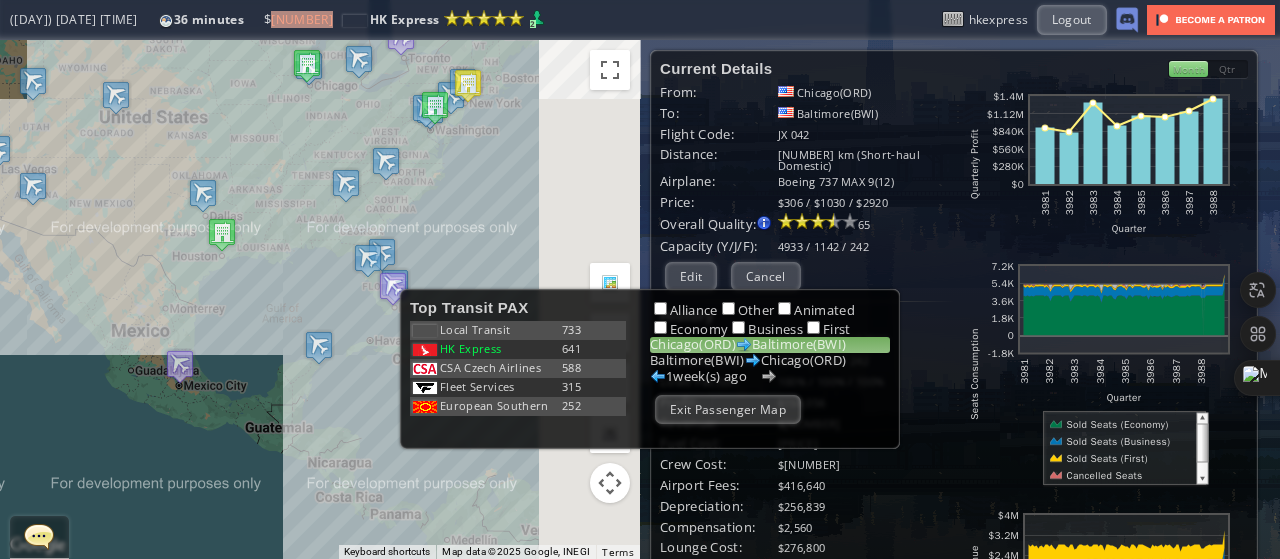 drag, startPoint x: 271, startPoint y: 402, endPoint x: 57, endPoint y: 350, distance: 220.22716 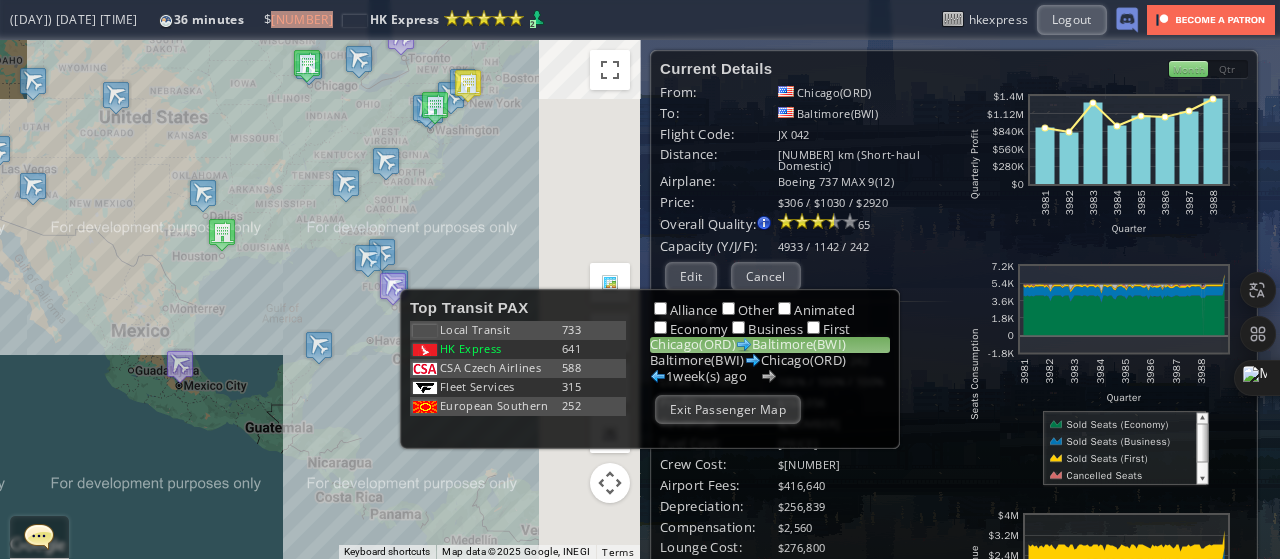 click on "To navigate, press the arrow keys." at bounding box center (320, 299) 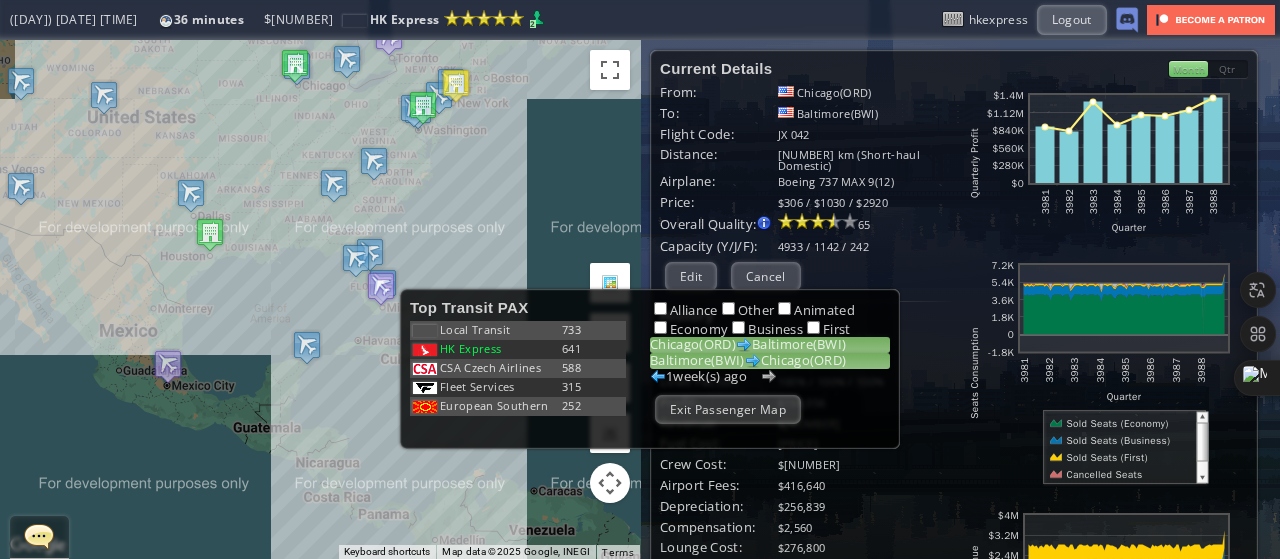 click on "[CITY]([AIRPORT]) [CITY]([AIRPORT])" at bounding box center [770, 361] 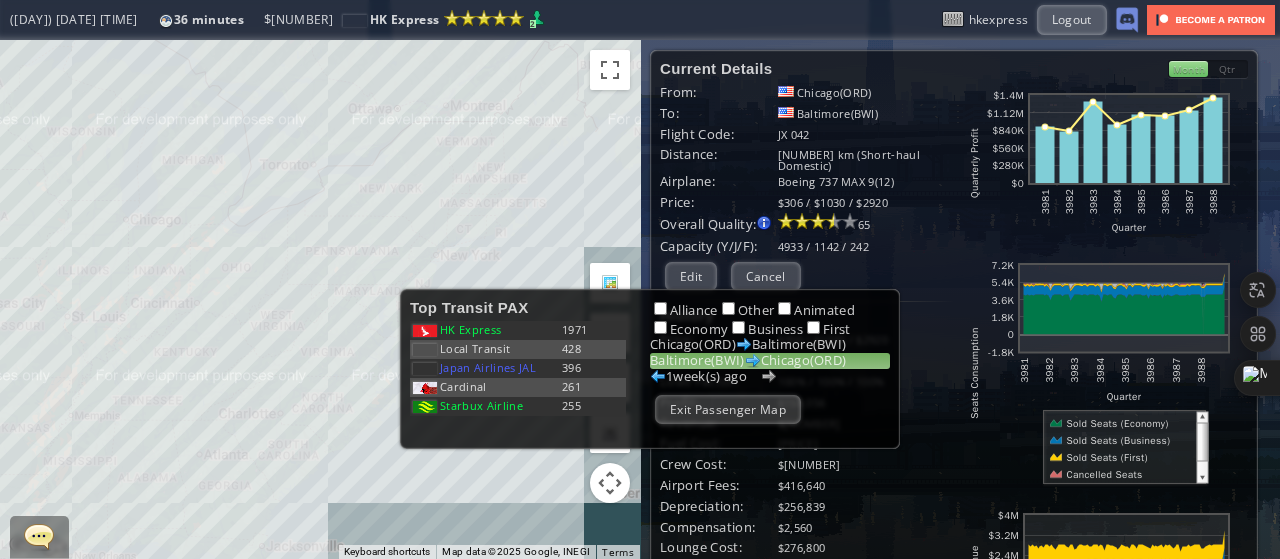 click on "To navigate, press the arrow keys." at bounding box center [320, 299] 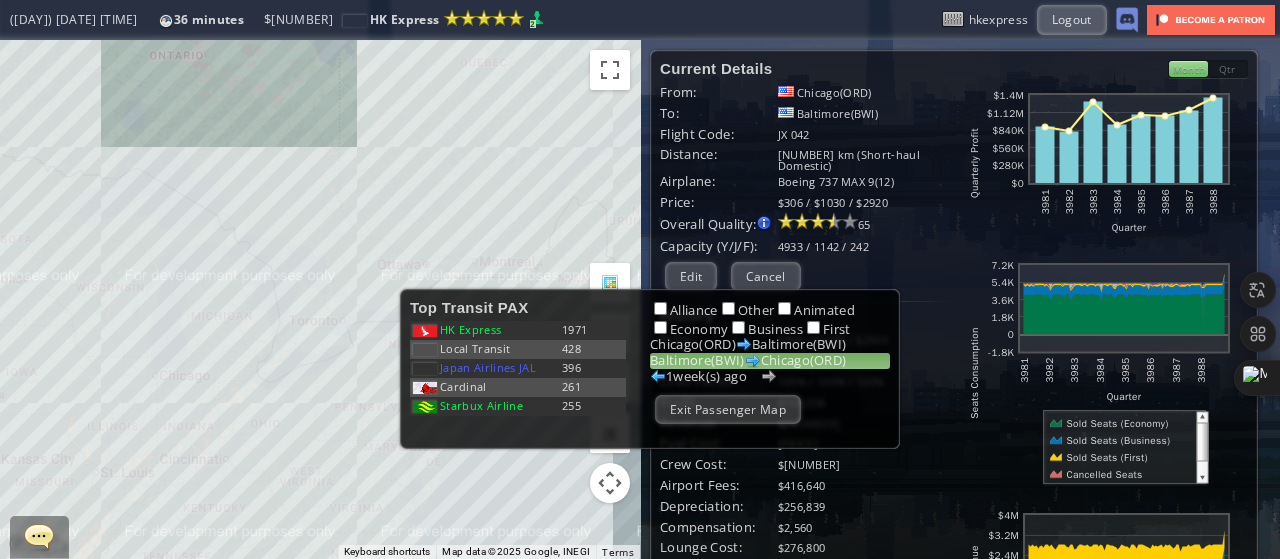 drag, startPoint x: 271, startPoint y: 190, endPoint x: 508, endPoint y: 233, distance: 240.86926 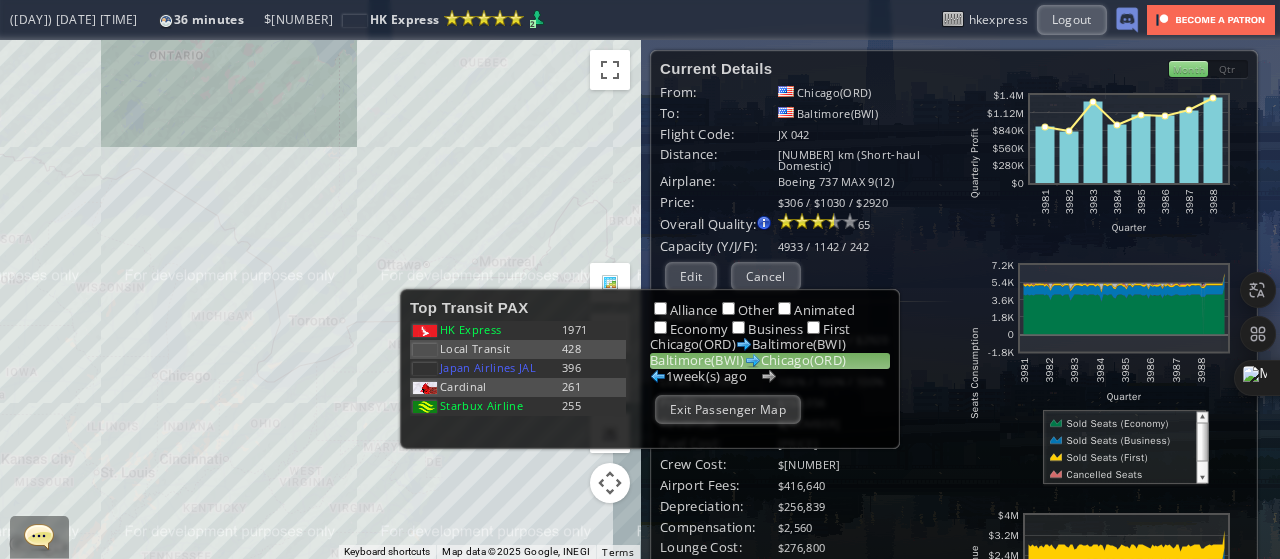 click on "To navigate, press the arrow keys." at bounding box center (320, 299) 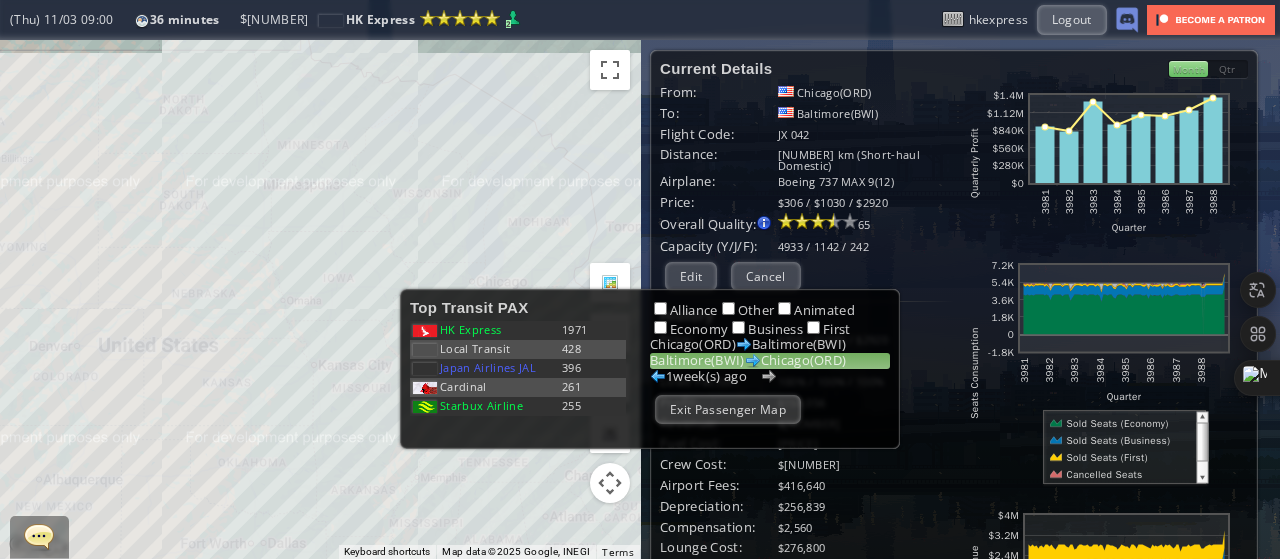 drag, startPoint x: 362, startPoint y: 526, endPoint x: 134, endPoint y: 326, distance: 303.28864 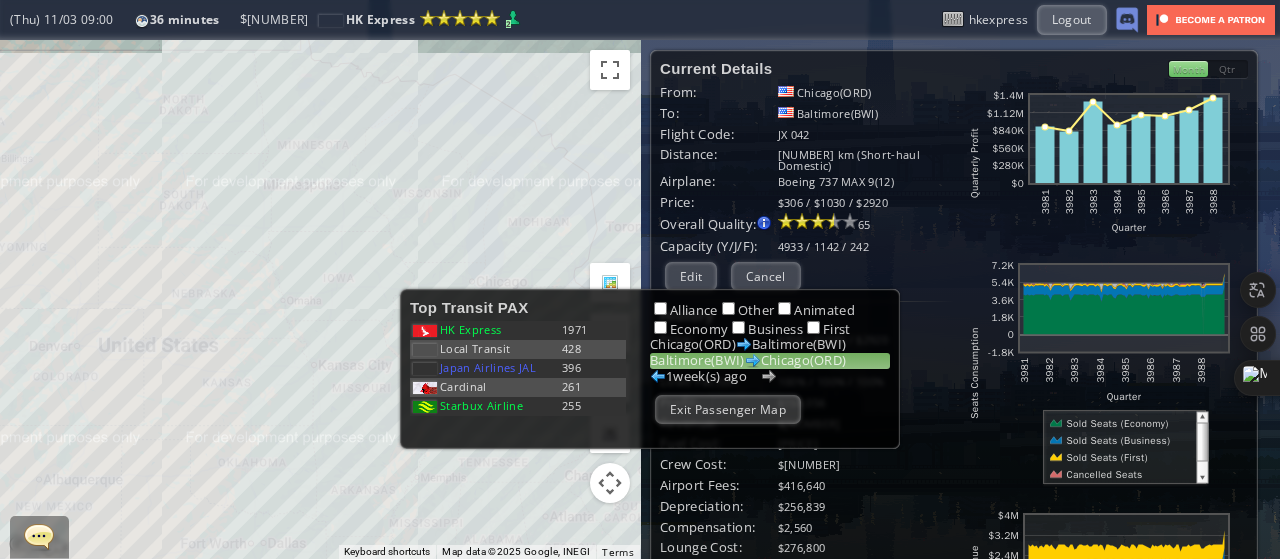 click on "To navigate, press the arrow keys." at bounding box center (320, 299) 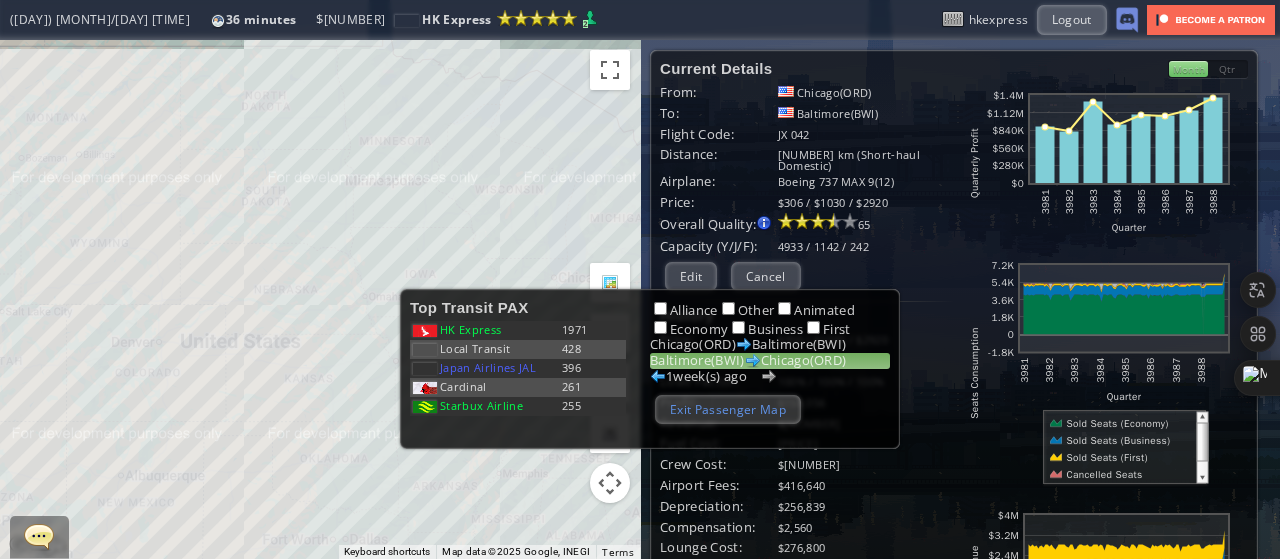 click on "Exit Passenger Map" at bounding box center [728, 409] 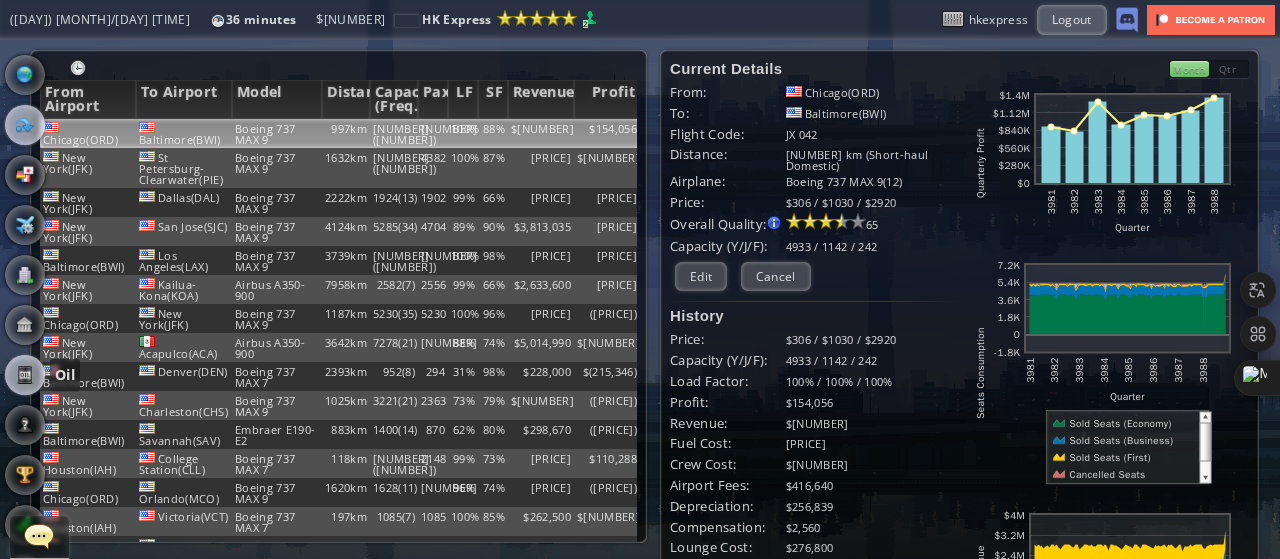 scroll, scrollTop: 200, scrollLeft: 0, axis: vertical 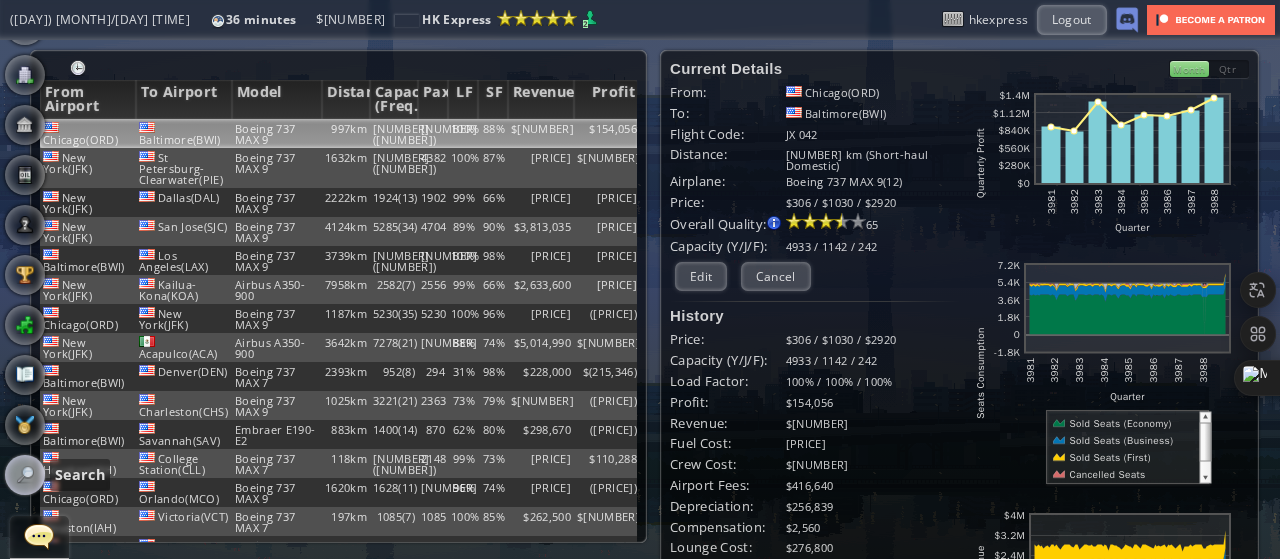 click at bounding box center (25, 475) 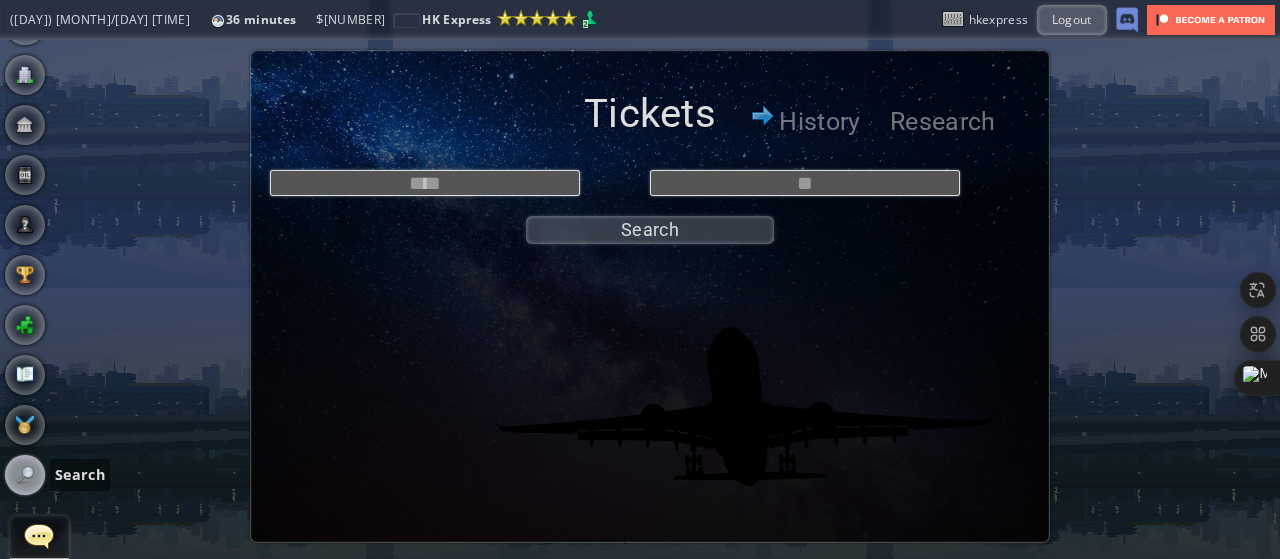 click on "Tickets
History
Research" at bounding box center [650, 100] 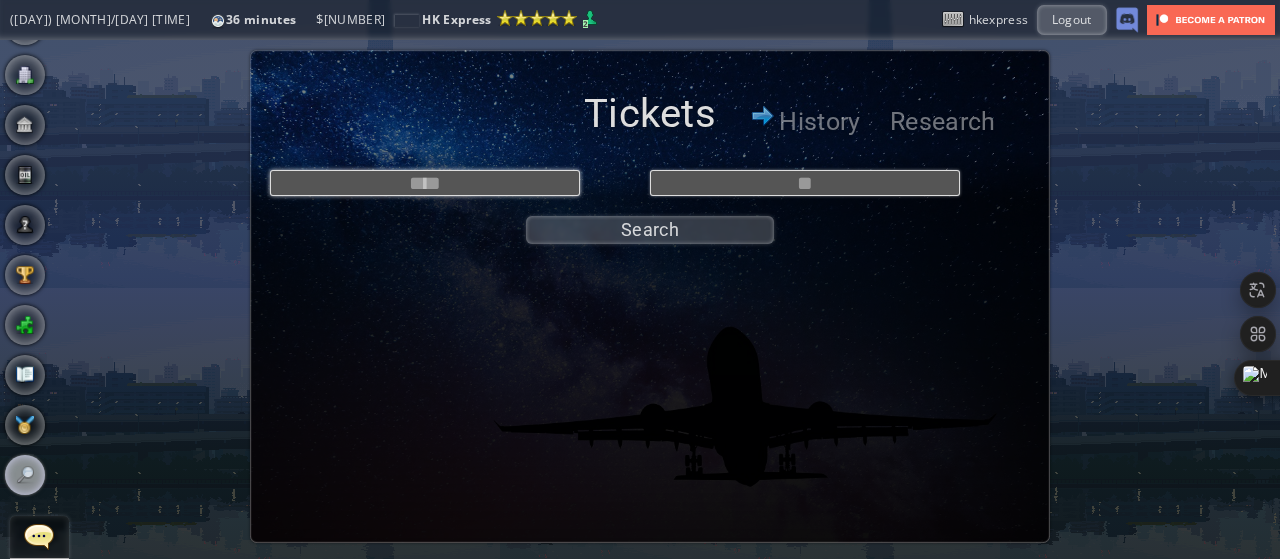 click at bounding box center [425, 183] 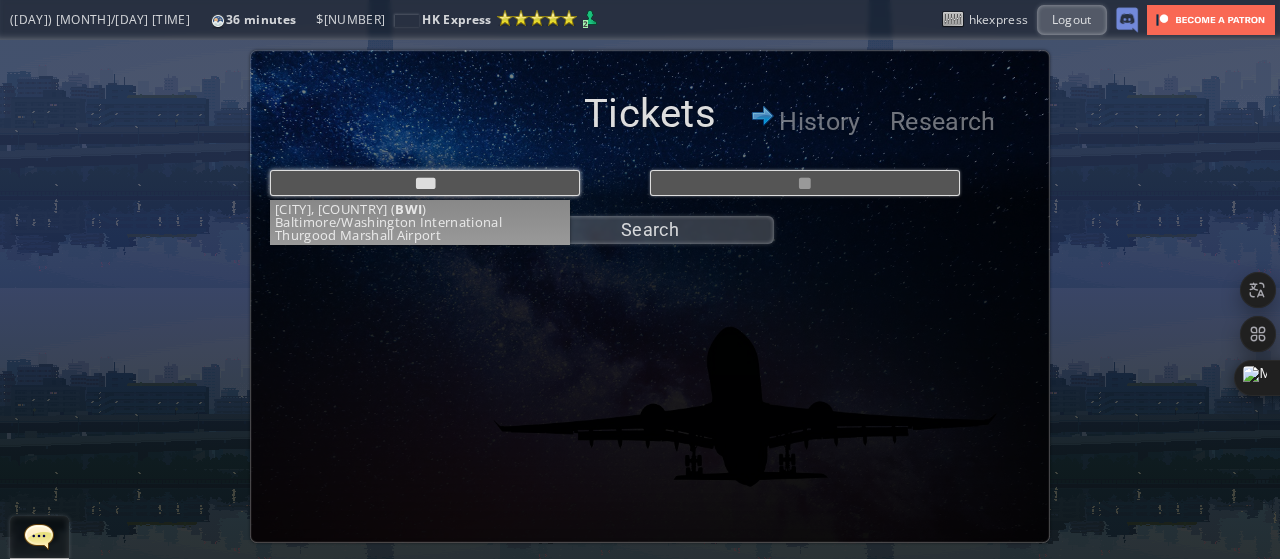 type on "***" 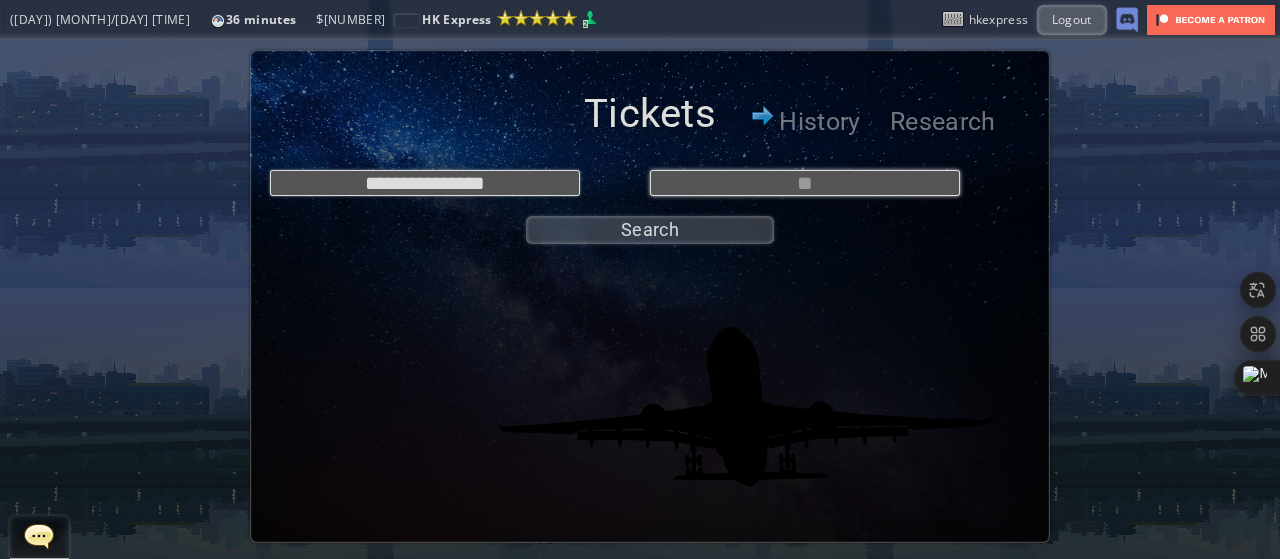 click at bounding box center [805, 183] 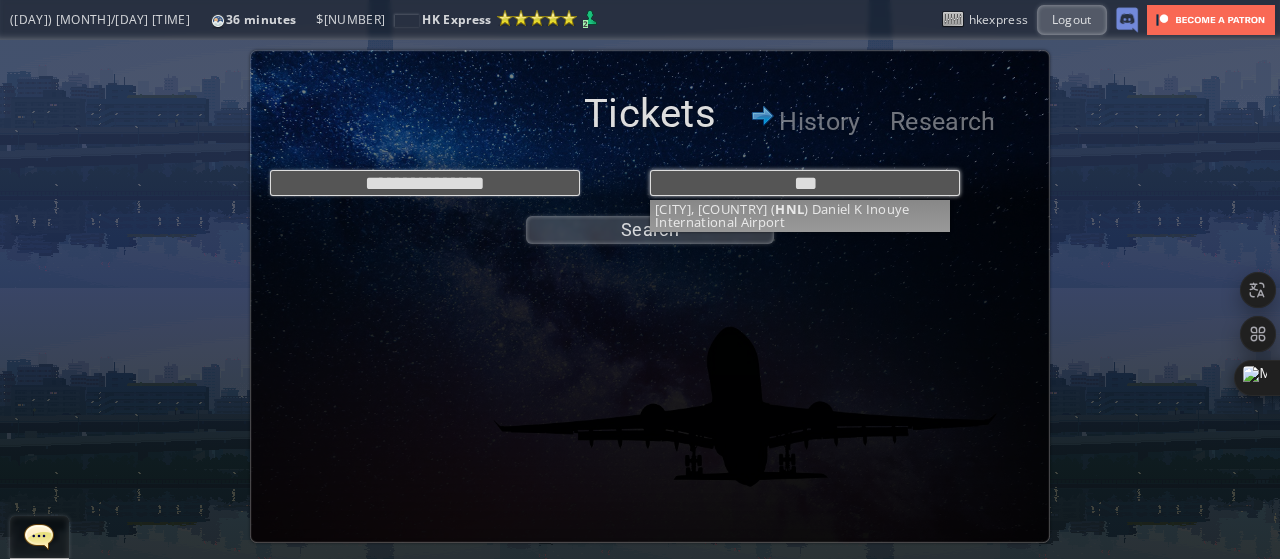 type on "***" 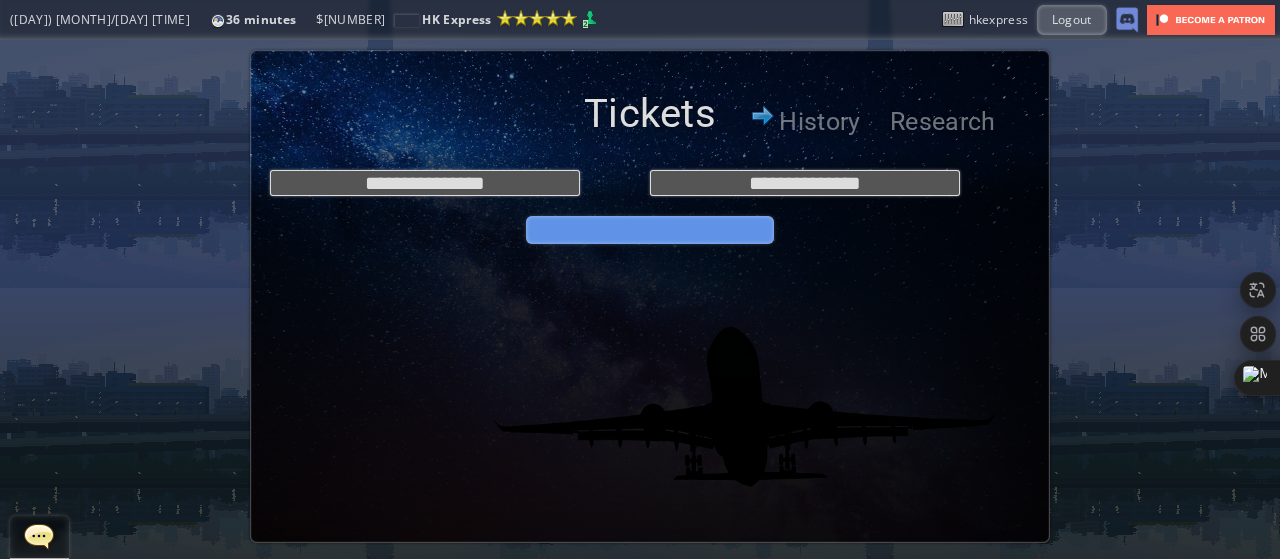click on "Search" at bounding box center [650, 230] 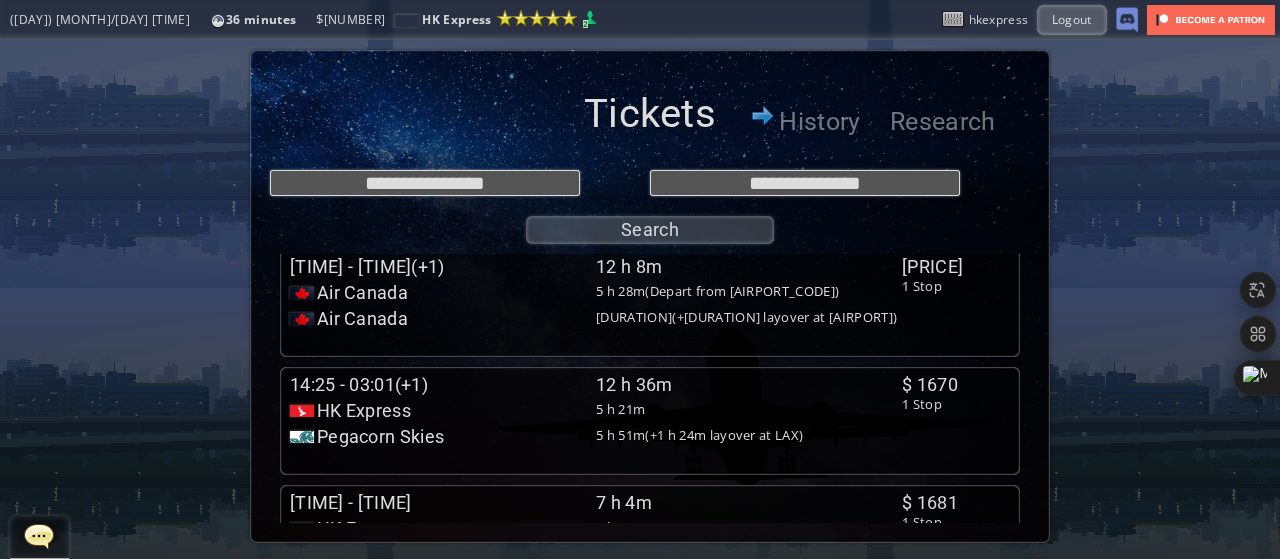 scroll, scrollTop: 0, scrollLeft: 0, axis: both 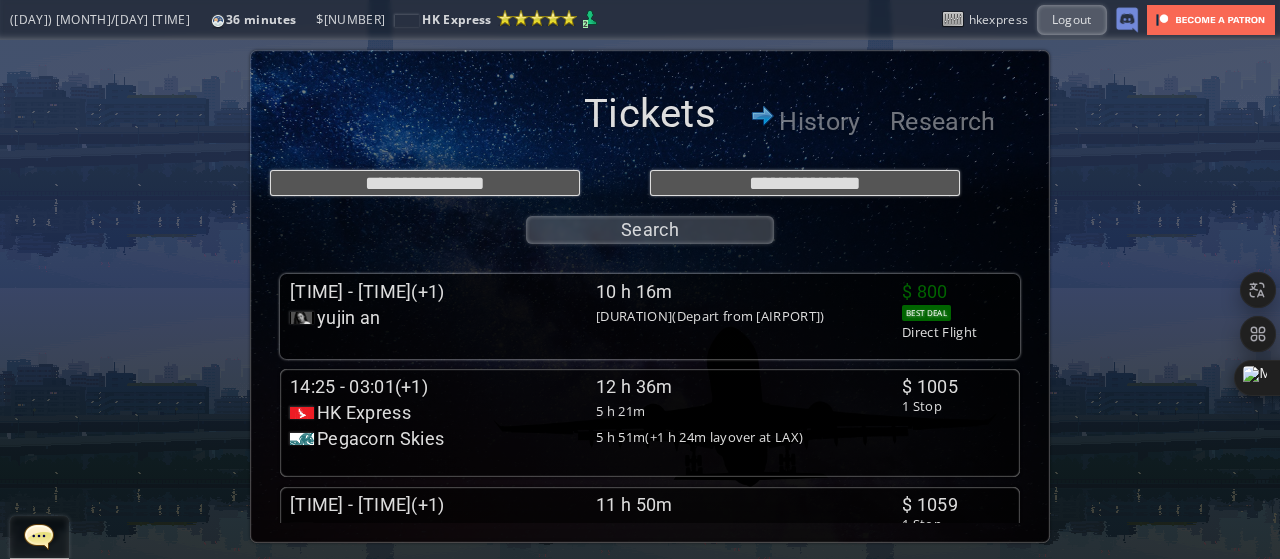 click on "17:30 - 03:46(+1) 10 h 16m yujin an 10 h 16m(Depart from [AIRPORT_CODE]) YA 033 17:30 - 03:46(+1) $[PRICE] (economy) Poor flight (4.7/10) [CITY] ([AIRPORT_CODE]) ([AIRPORT_CODE]) Aircraft : Airbus A318 Depart from [CITY] ([AIRPORT_CODE])" at bounding box center [596, 310] 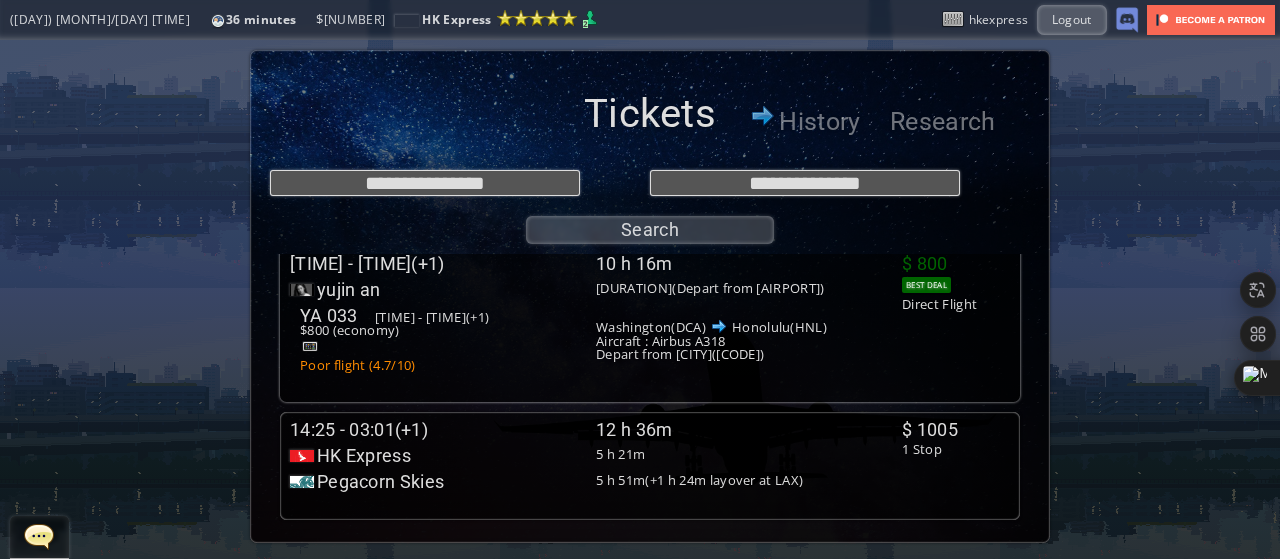 scroll, scrollTop: 30, scrollLeft: 0, axis: vertical 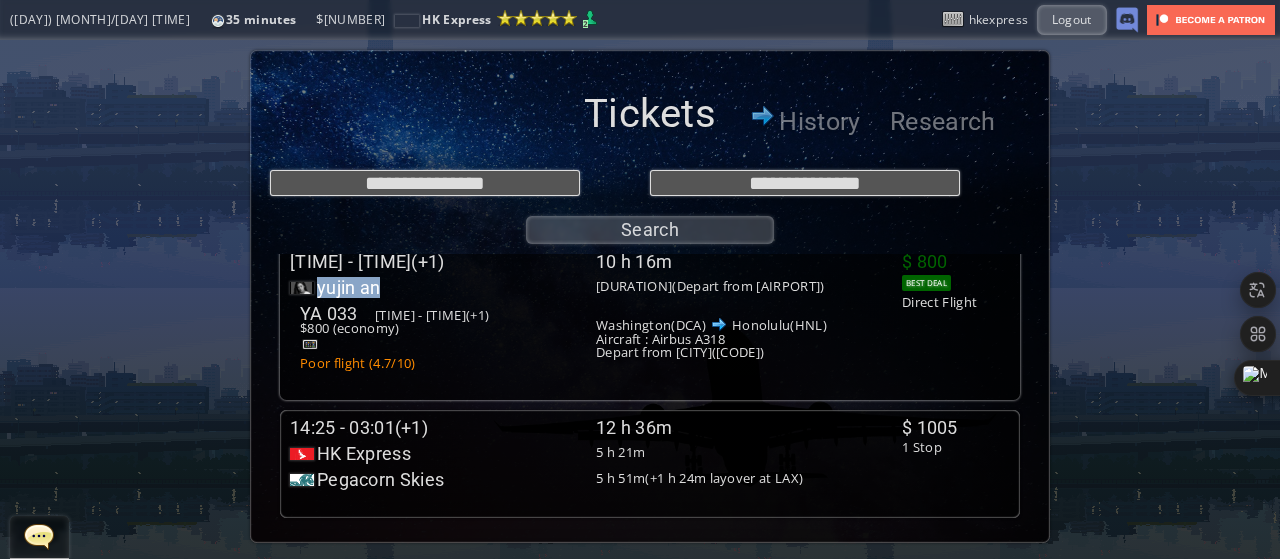 drag, startPoint x: 388, startPoint y: 290, endPoint x: 314, endPoint y: 292, distance: 74.02702 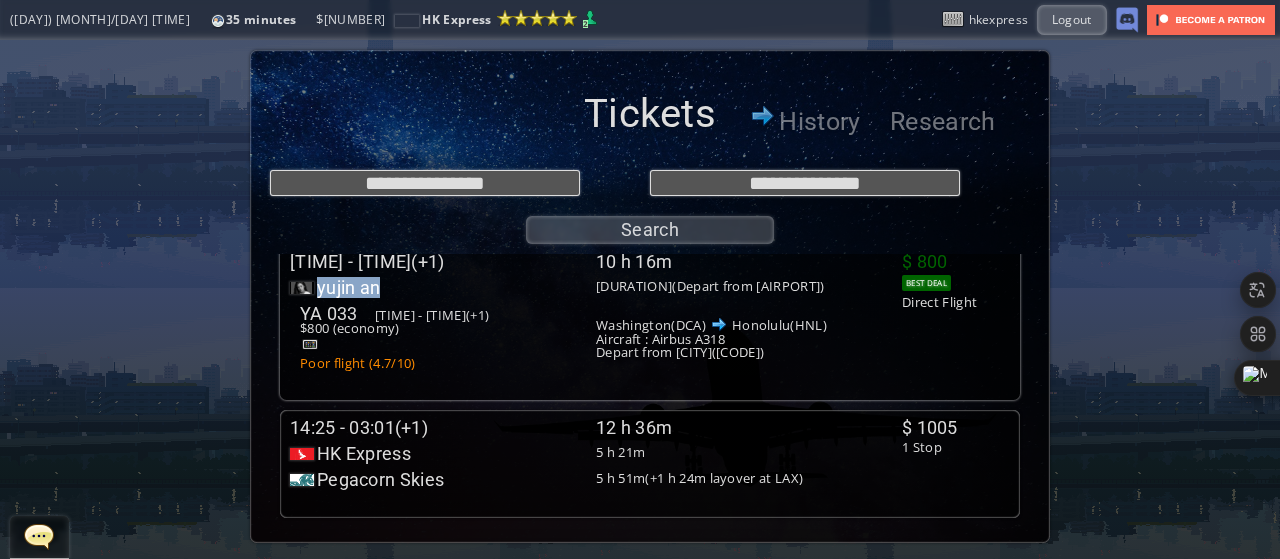 click on "yujin an" at bounding box center (443, 288) 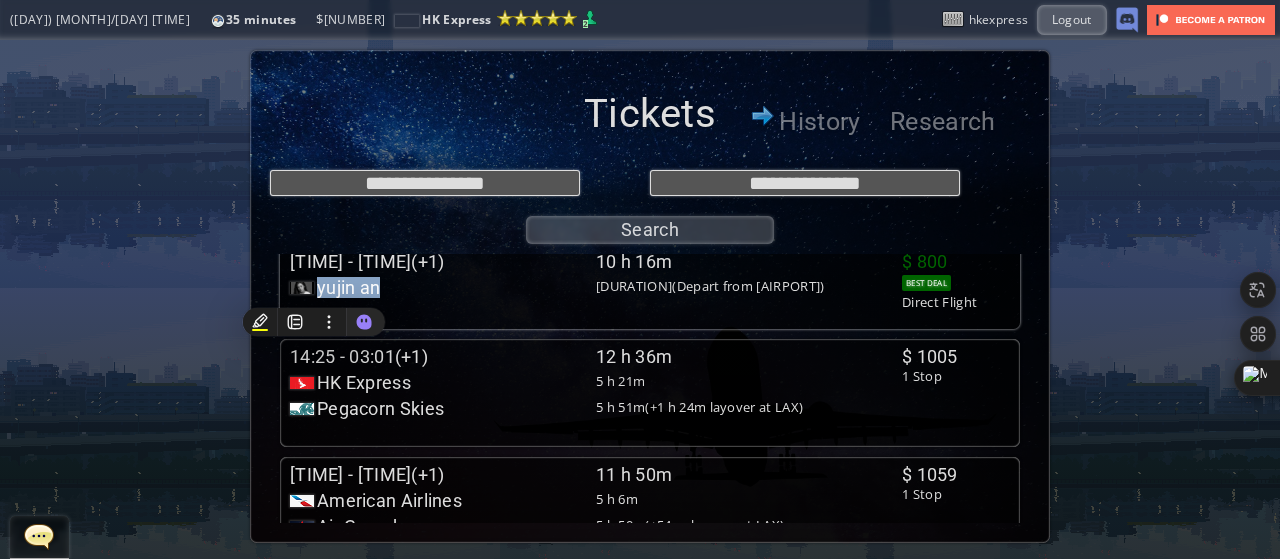 copy on "yujin an" 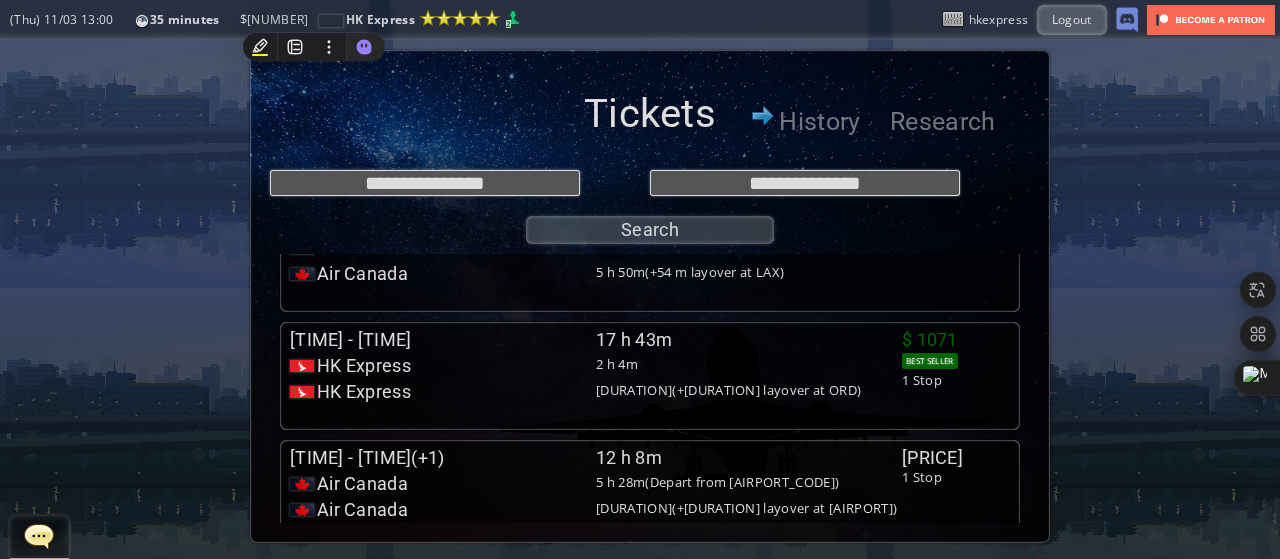 scroll, scrollTop: 331, scrollLeft: 0, axis: vertical 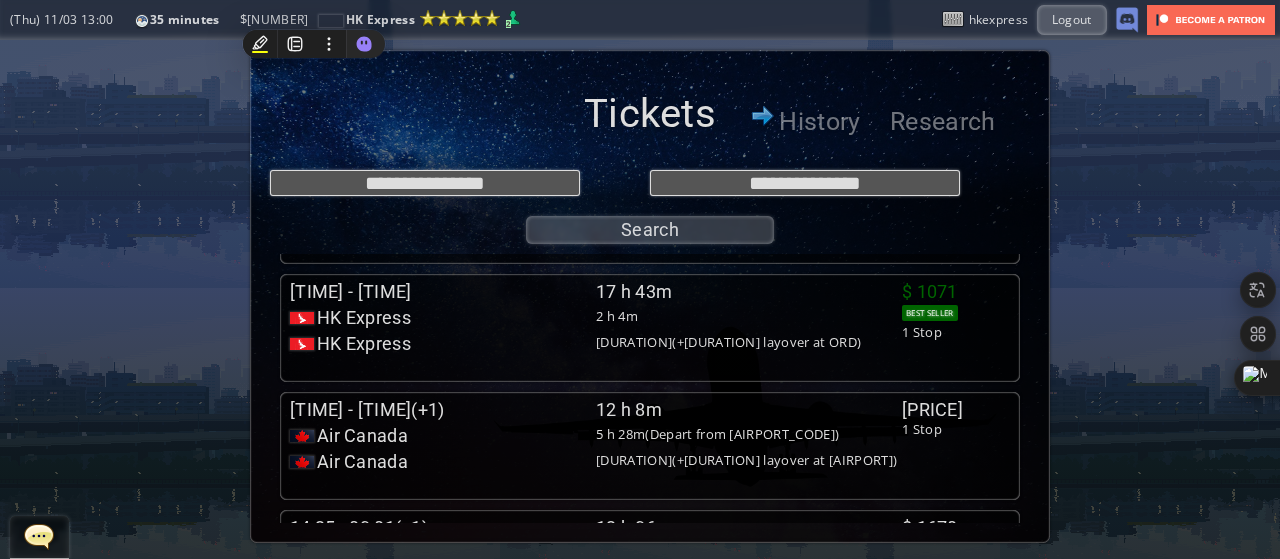 click on "[TIME] - [TIME](+1)  [DURATION]   [PERSON]  [DURATION](Depart from [AIRPORT])  YA 033 [TIME] - [TIME](+1) [PRICE] (economy) Poor flight ([RATING]/10) [CITY]([AIRPORT]) [CITY]([AIRPORT]) Aircraft : Airbus A318 Depart from [CITY]([AIRPORT]) [PRICE] BEST DEAL Direct Flight  [TIME] - [TIME](+1)  [DURATION]   HK Express  [DURATION]  JX 047 [TIME] - [TIME] [PRICE] (economy) Good flight ([RATING]/10) Baltimore(BWI) Los Angeles(LAX) Aircraft : Boeing 737 MAX 9    PS 107" at bounding box center (640, 299) 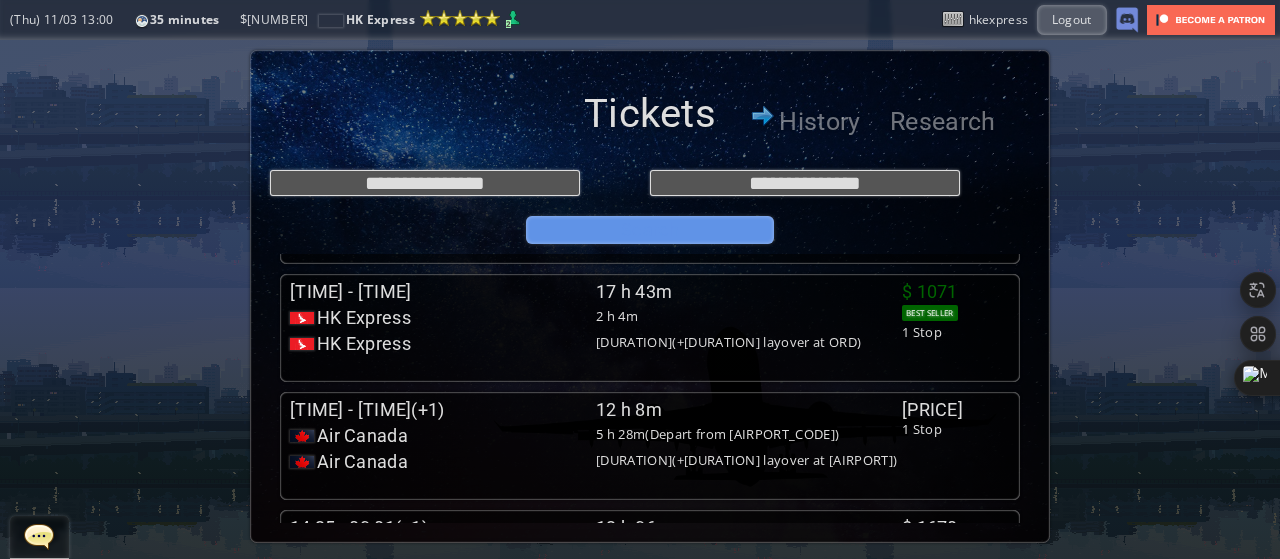 click on "Search" at bounding box center (650, 230) 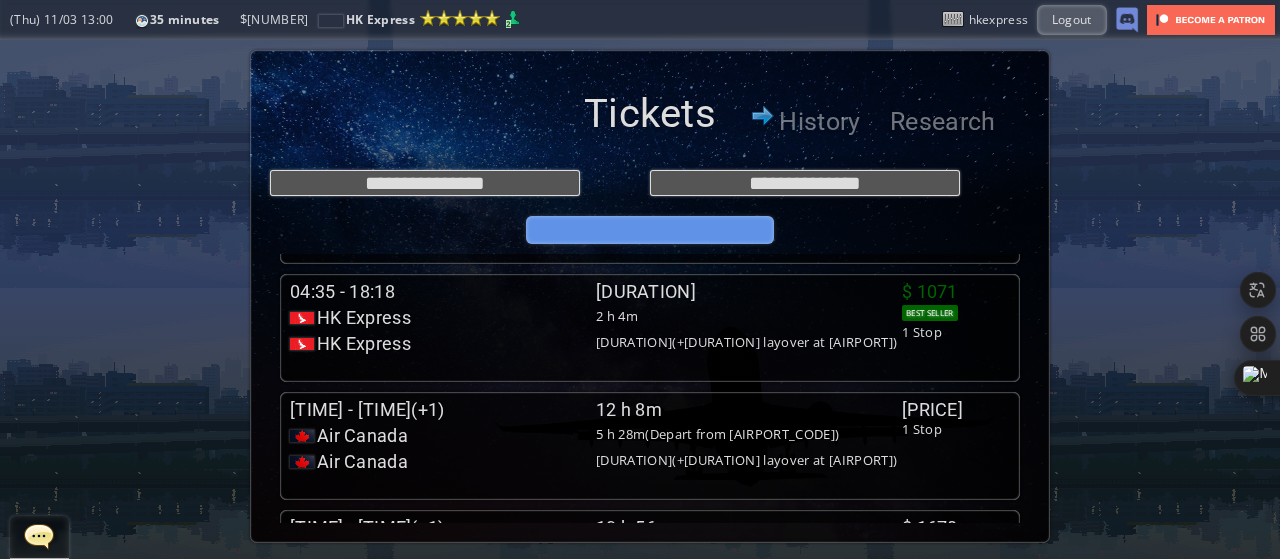 click on "Search" at bounding box center (650, 230) 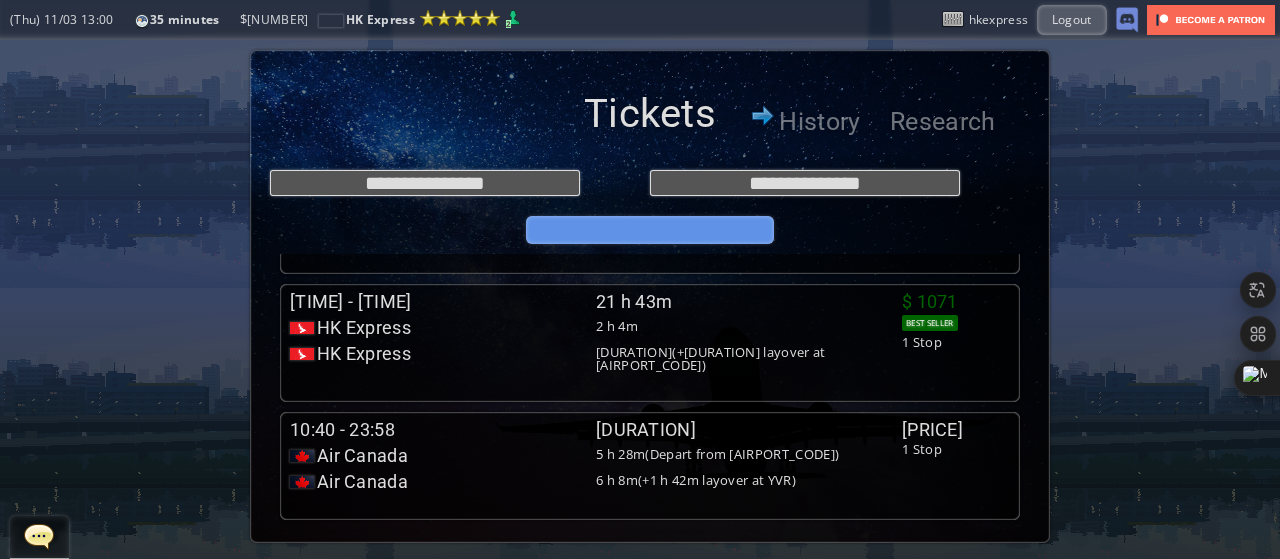 click on "Search" at bounding box center (650, 230) 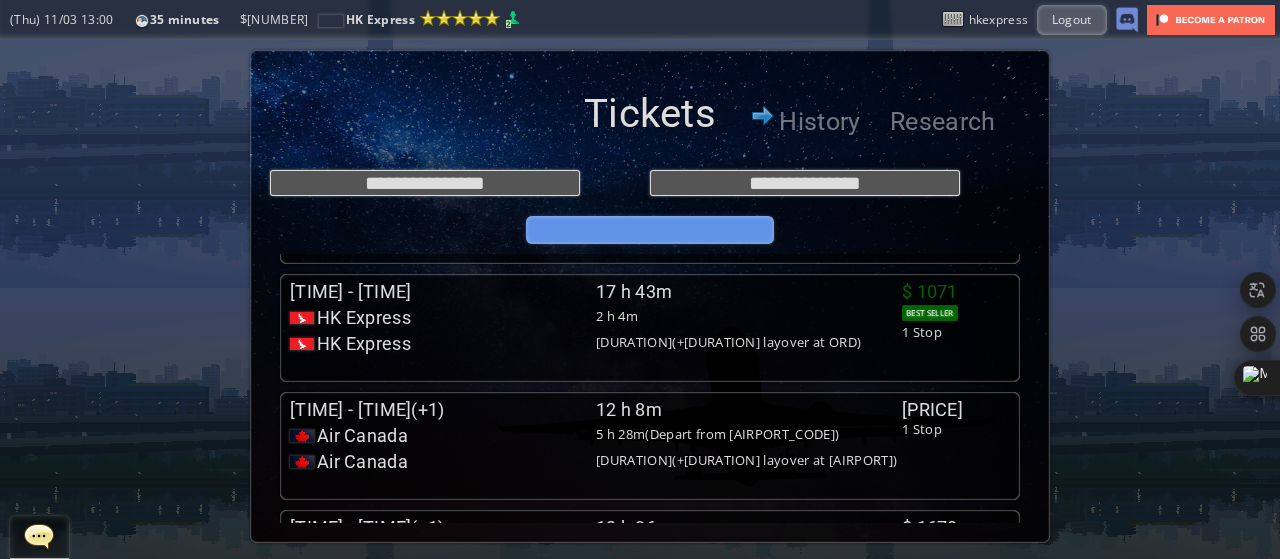 click on "Search" at bounding box center [650, 230] 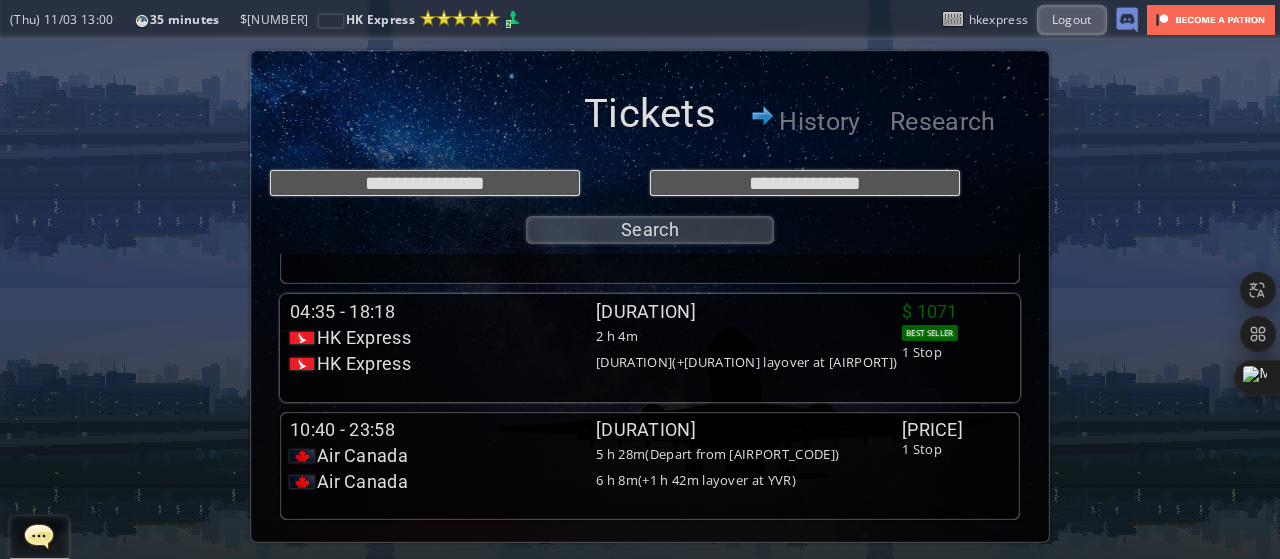 click on "[TIME] - [TIME] [DURATION] [BRAND] [DURATION] [CODE] [TIME] - [TIME] $[NUMBER] (economy) Good flight (6.5/10) [CITY]([CODE]) [CITY]([CODE]) Aircraft : [BRAND] [BRAND] [DURATION](+[DURATION] layover at [AIRPORT_CODE]) [CODE] [TIME] - [TIME] $[NUMBER] (economy) Very good flight (7/10) [CITY]([CODE]) [CITY]([CODE]) Aircraft : [BRAND]" at bounding box center (596, -21) 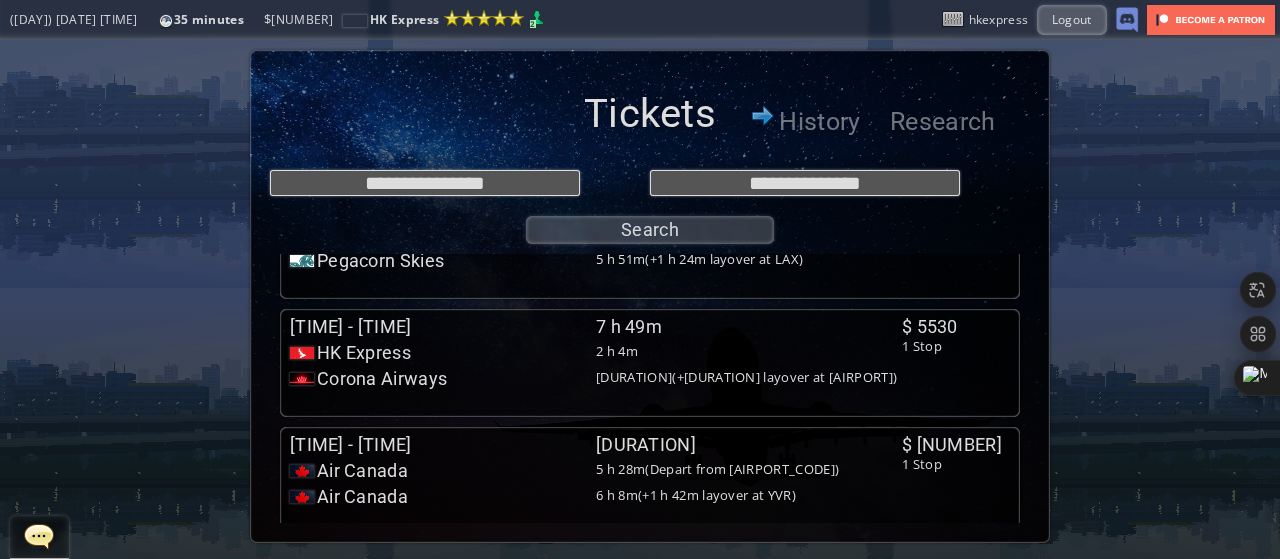 scroll, scrollTop: 1301, scrollLeft: 0, axis: vertical 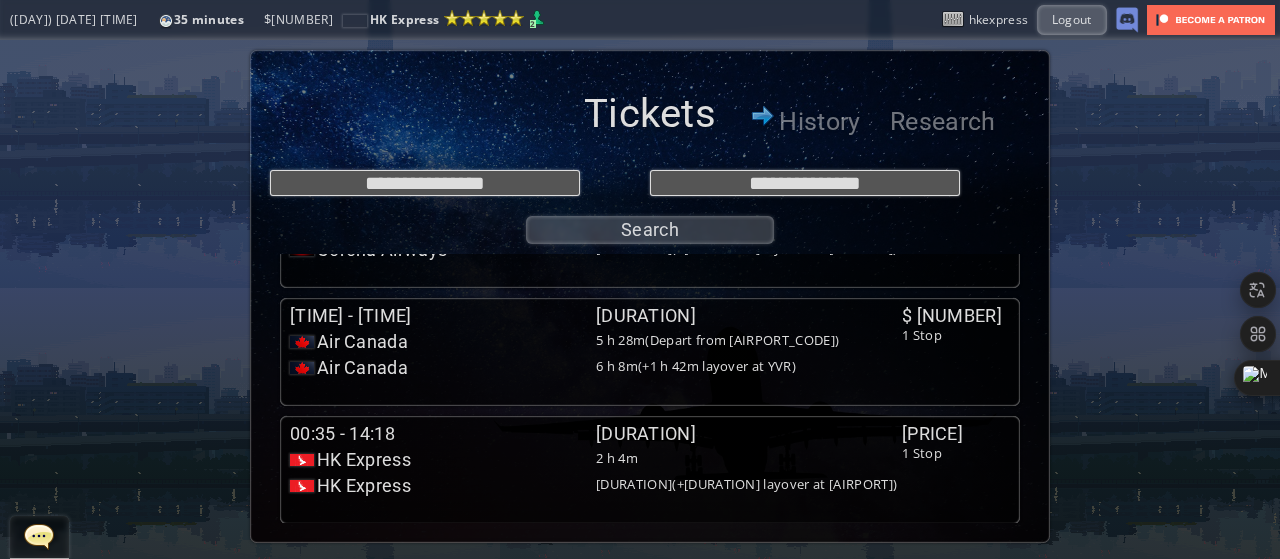 click on "[TIME] - [TIME] [DURATION] [BRAND] [DURATION] [CODE] [TIME] - [TIME] $[NUMBER] (first) Good flight (6.5/10) [CITY]([CODE]) [CITY]([CODE]) Aircraft : [BRAND] [BRAND] [DURATION](+[DURATION] layover at [AIRPORT_CODE]) [CODE] [TIME] - [TIME] $[NUMBER] (first) Very good flight (7/10) [CITY]([CODE]) [CITY]([CODE]) Aircraft : [BRAND] $ [NUMBER] 1 Stop" at bounding box center (650, 470) 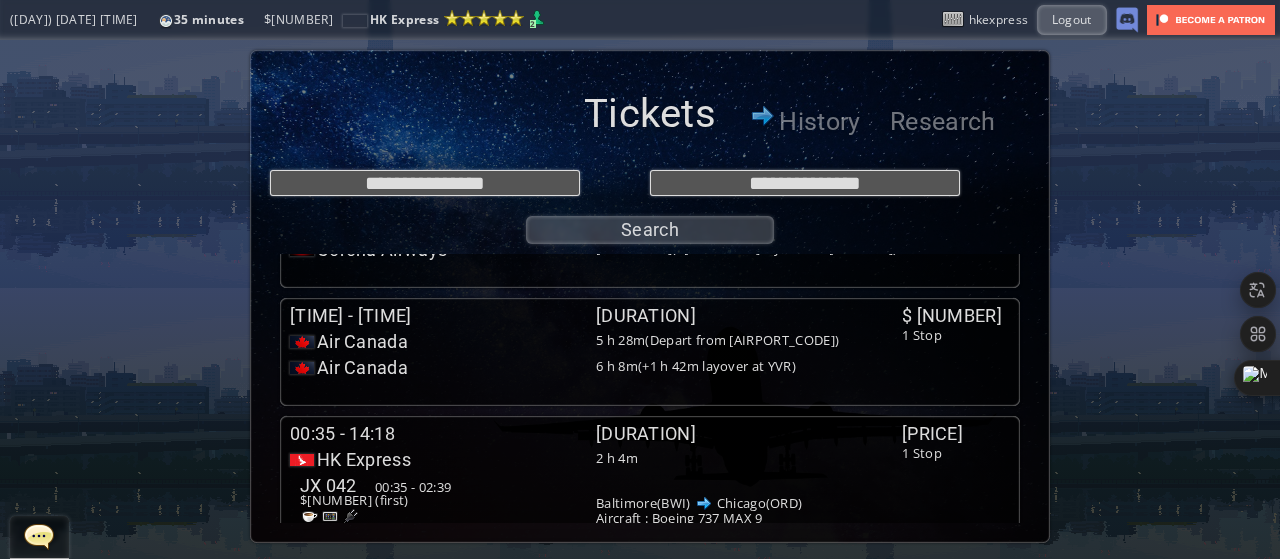 scroll, scrollTop: 1448, scrollLeft: 0, axis: vertical 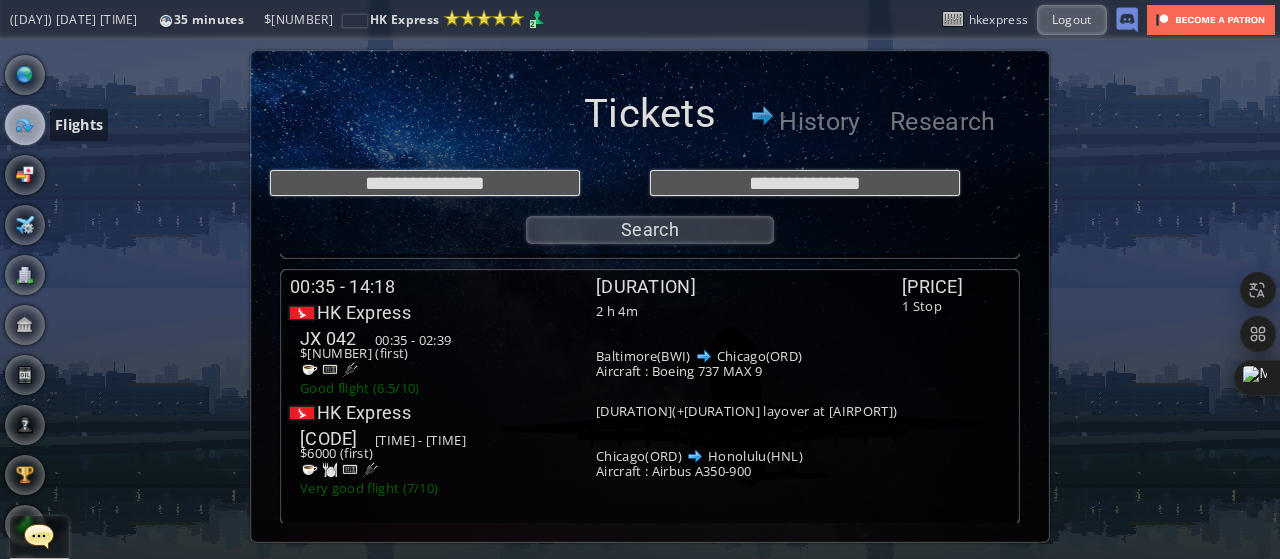click at bounding box center (25, 125) 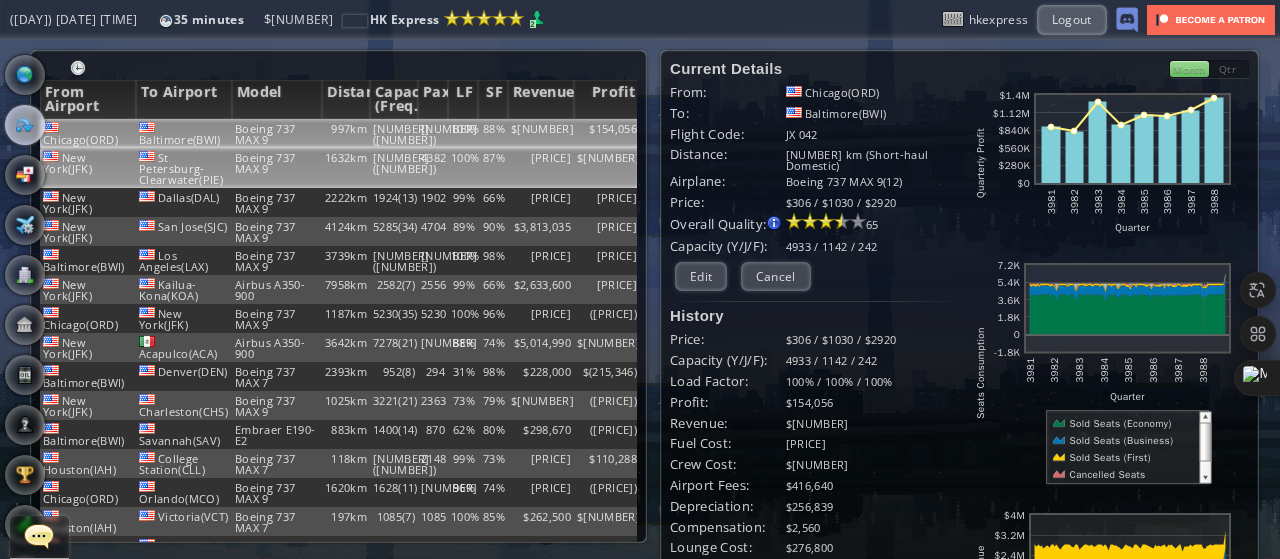 click on "Boeing 737 MAX 9" at bounding box center (277, 133) 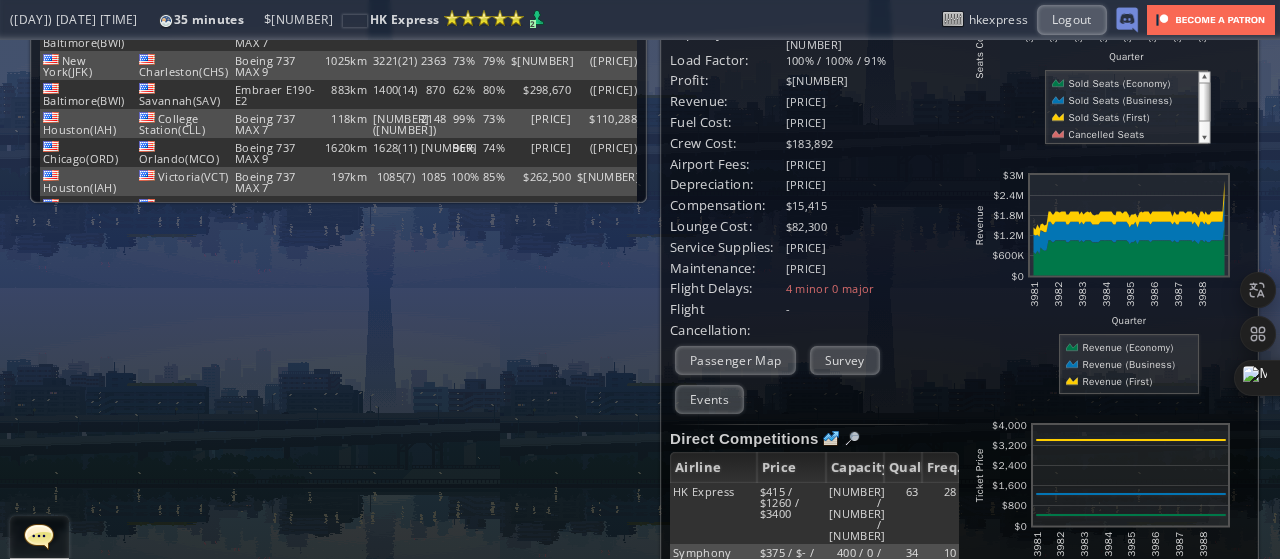 scroll, scrollTop: 339, scrollLeft: 0, axis: vertical 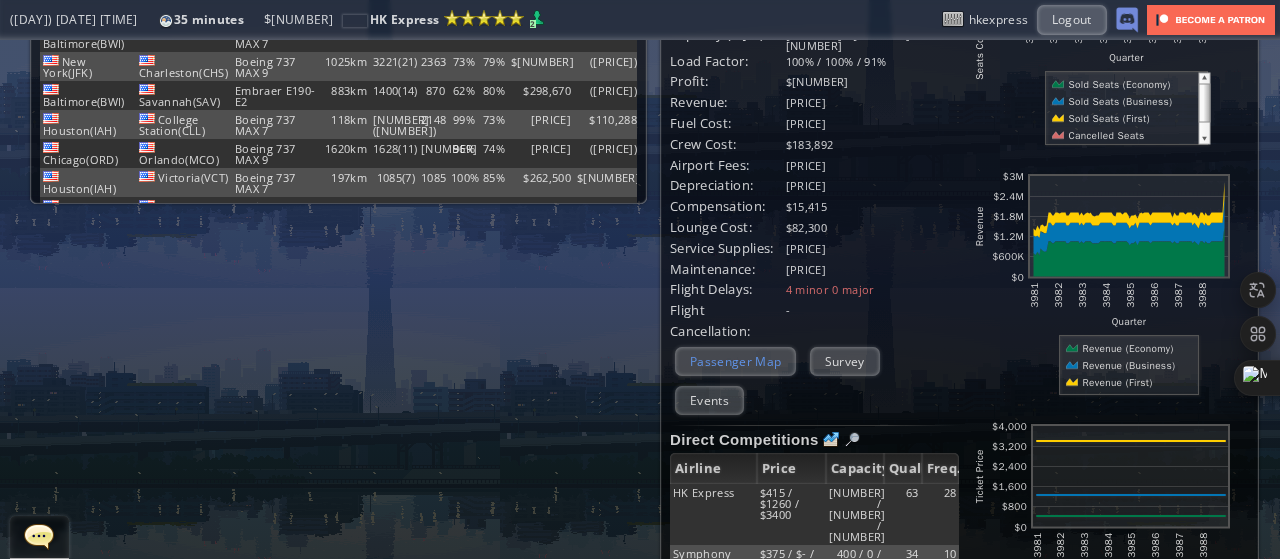 click on "Passenger Map" at bounding box center [735, 361] 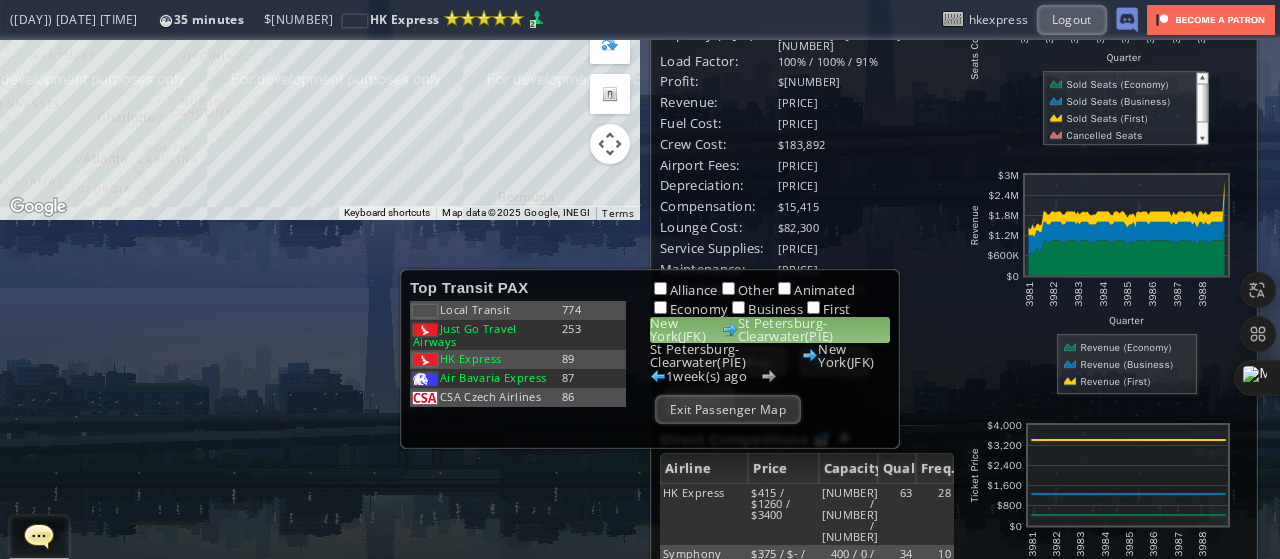 scroll, scrollTop: 0, scrollLeft: 0, axis: both 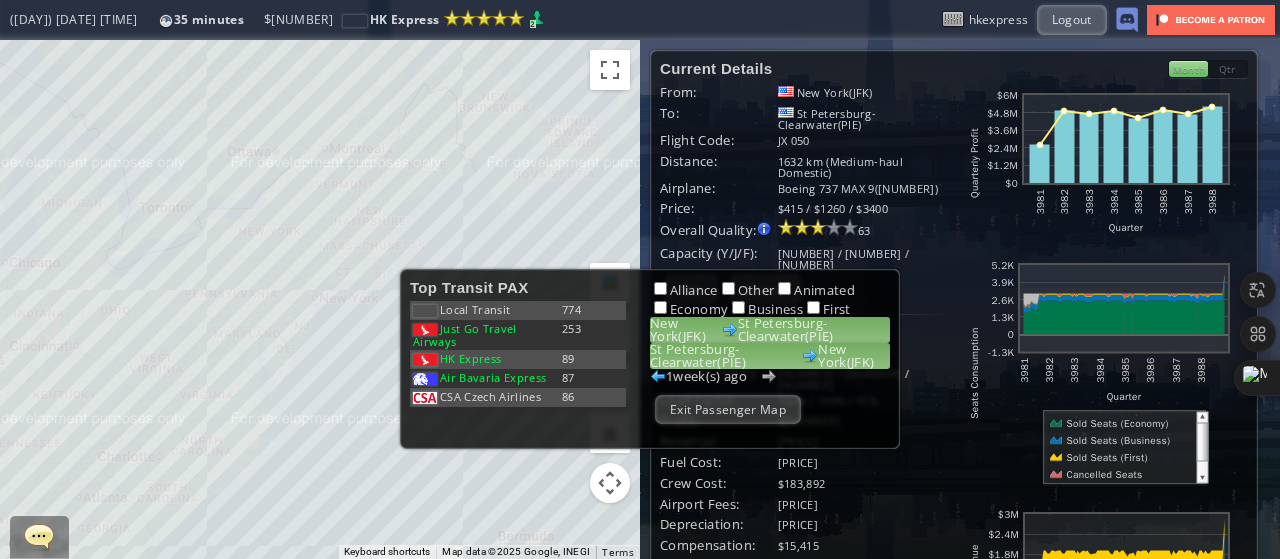 click on "[CITY]([CODE]) [CITY]([CODE])" at bounding box center [770, 356] 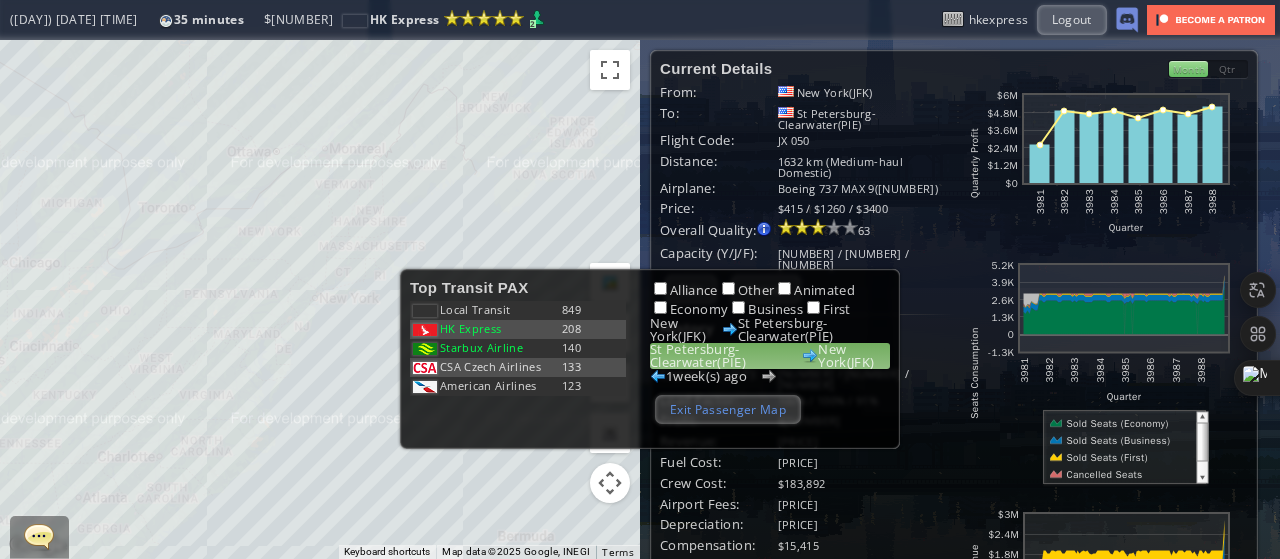 click on "Exit Passenger Map" at bounding box center (728, 409) 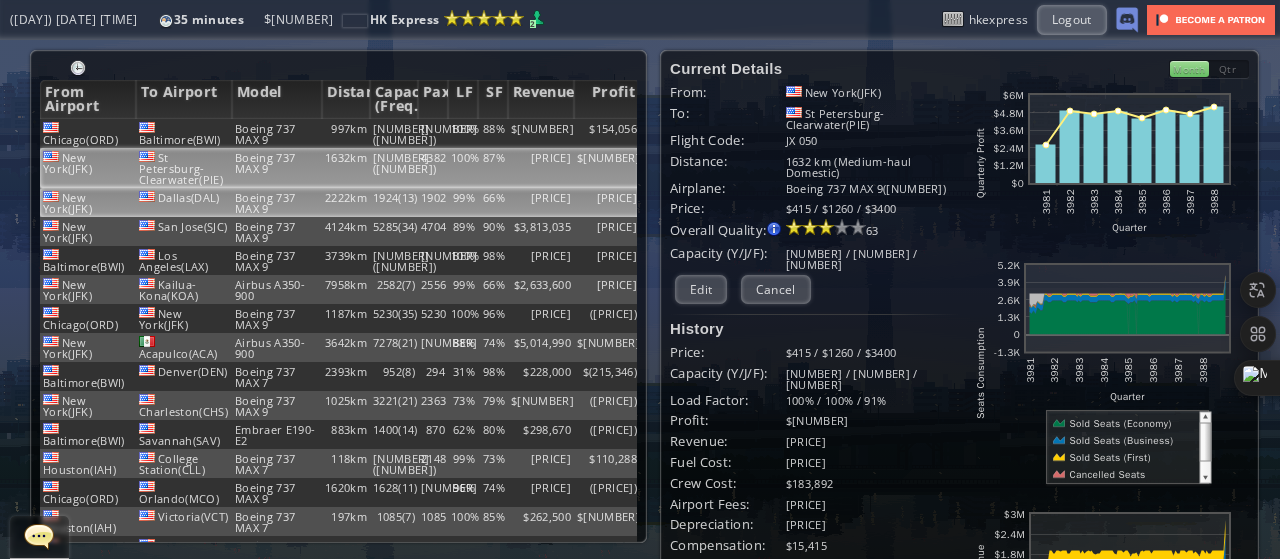 click on "2222km" at bounding box center [346, 133] 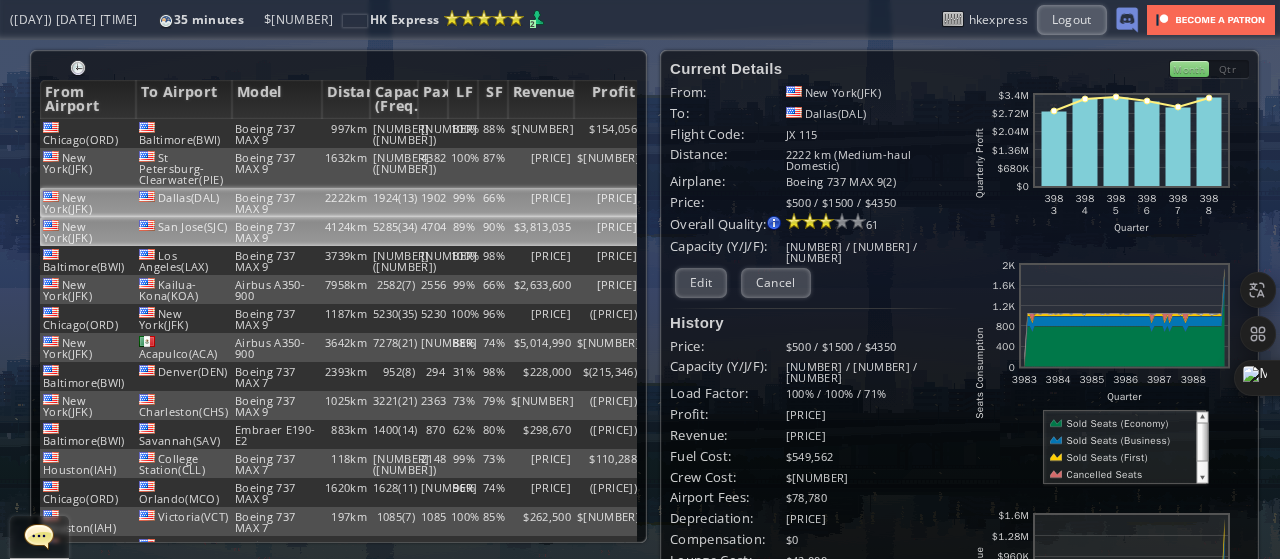 click on "4124km" at bounding box center [346, 133] 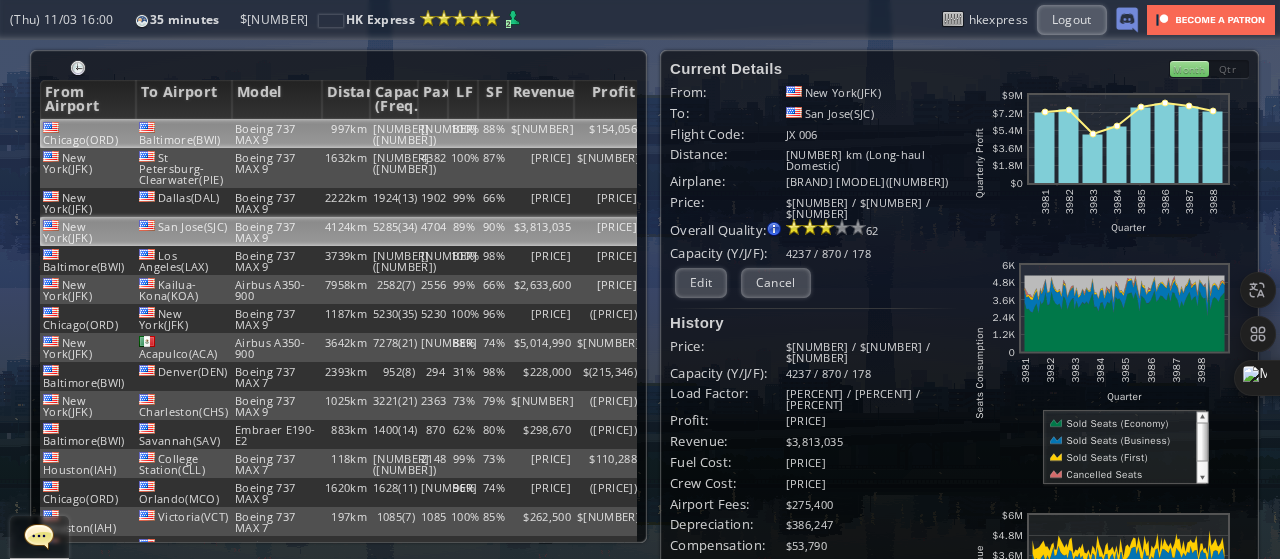 click on "Boeing 737 MAX 9" at bounding box center [277, 133] 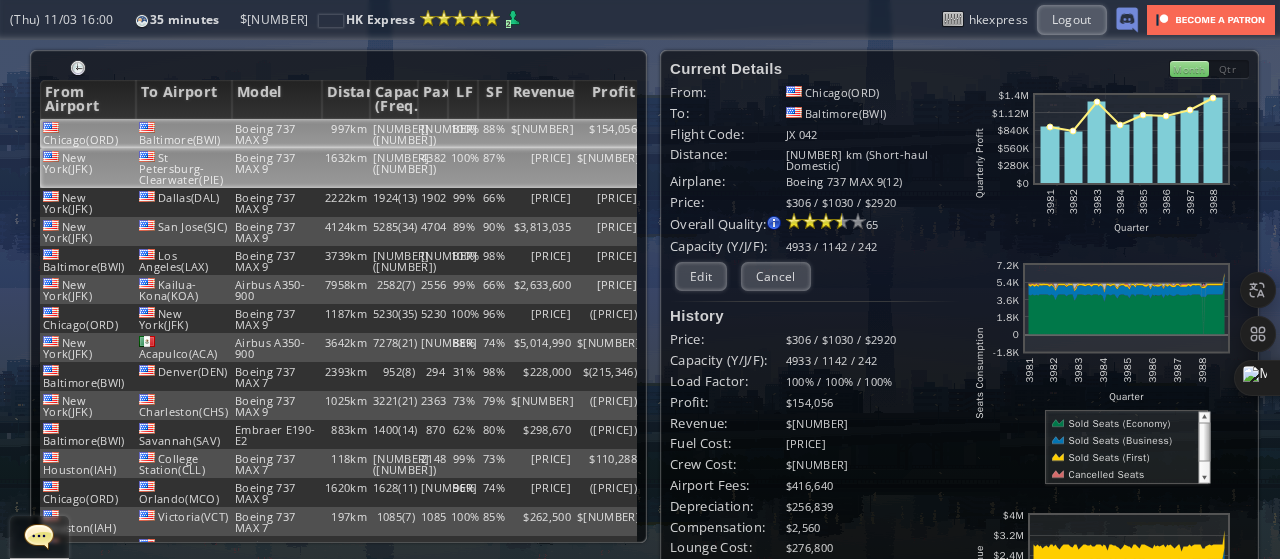 click on "$[NUMBER]" at bounding box center (607, 133) 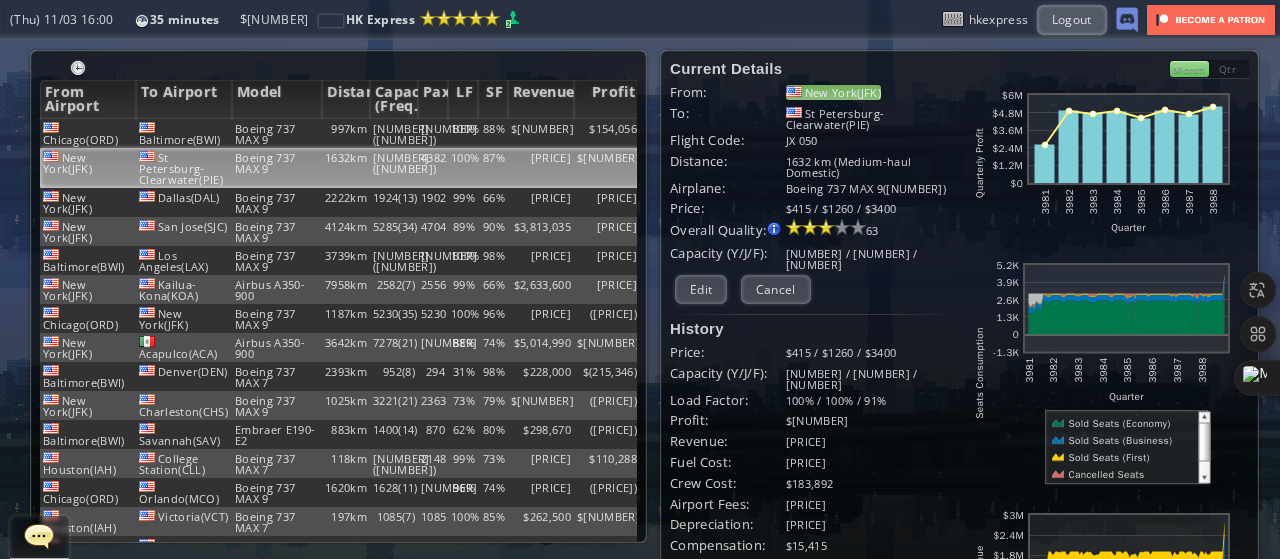click on "New York(JFK)" at bounding box center [833, 92] 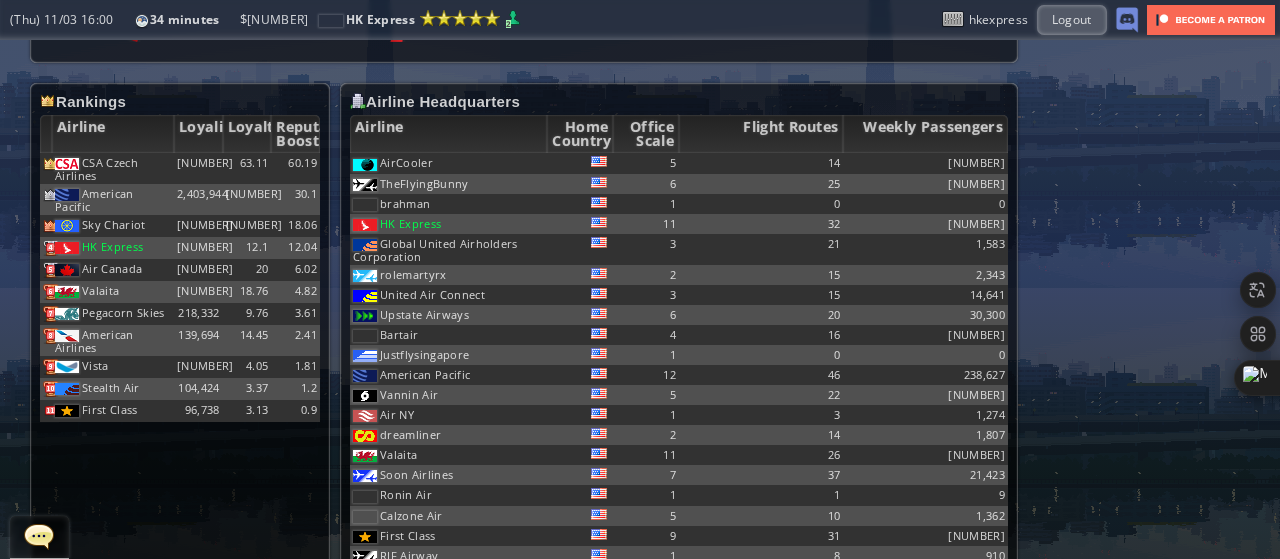 scroll, scrollTop: 1929, scrollLeft: 0, axis: vertical 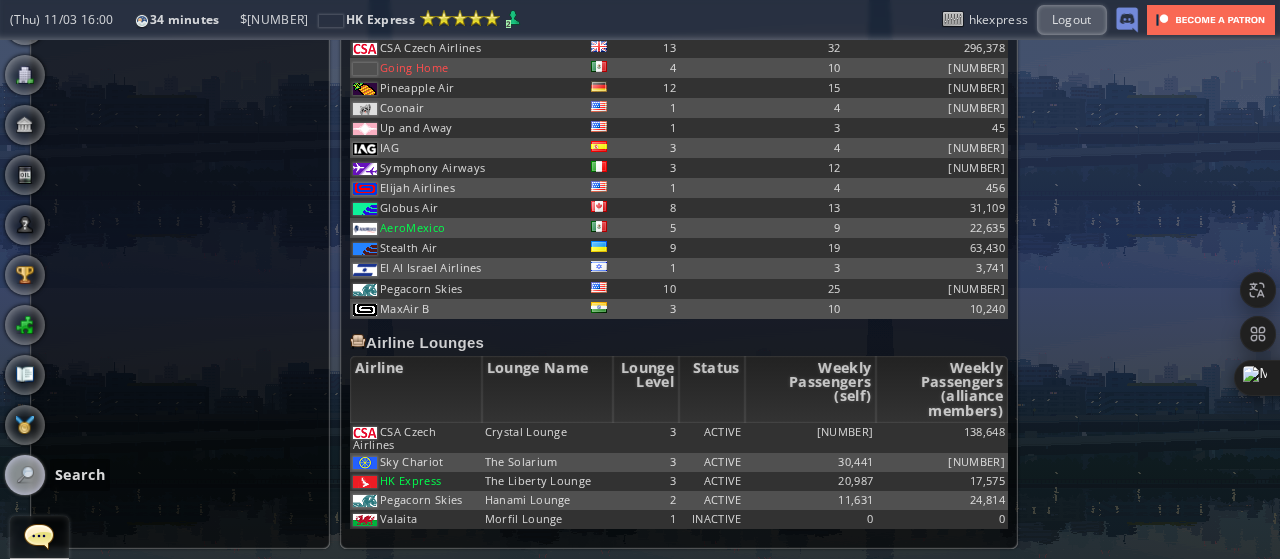 click at bounding box center [25, 475] 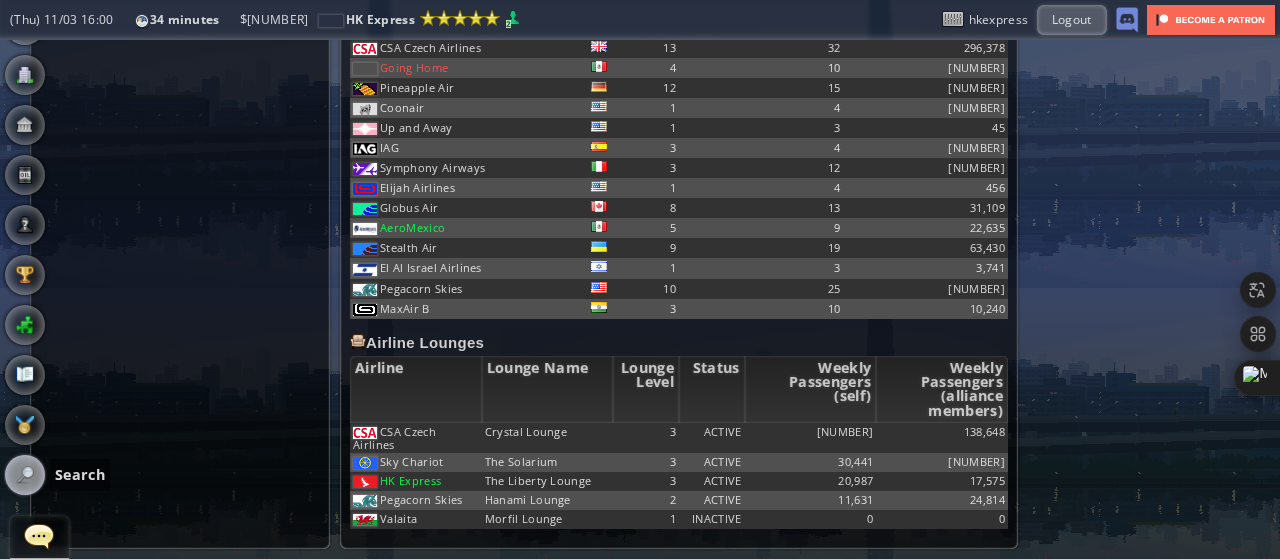 scroll, scrollTop: 0, scrollLeft: 0, axis: both 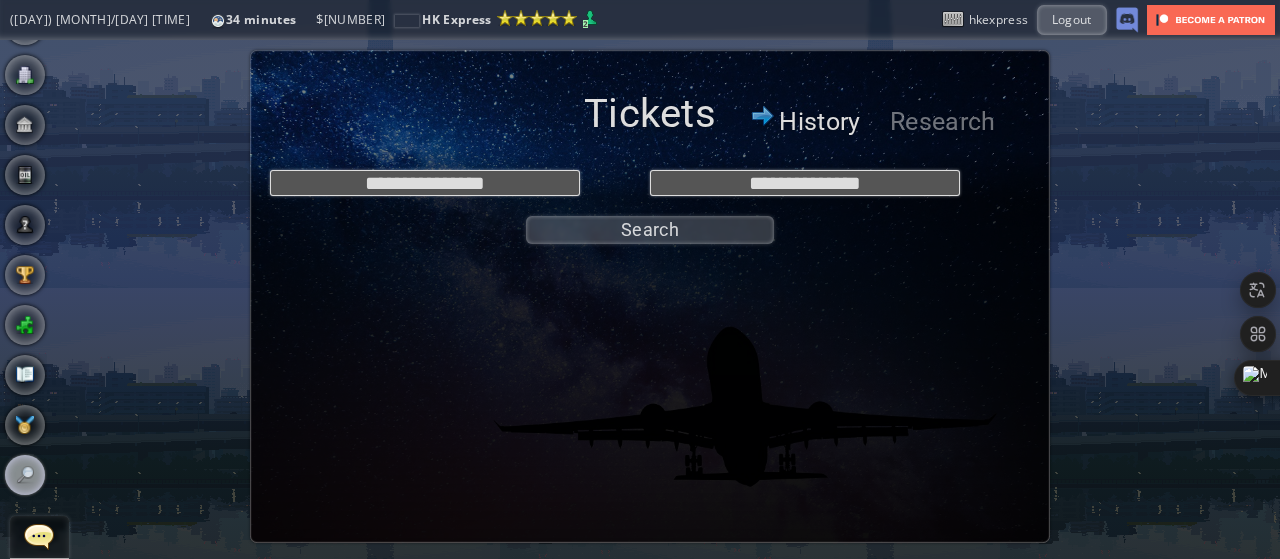 click on "History" at bounding box center [820, 122] 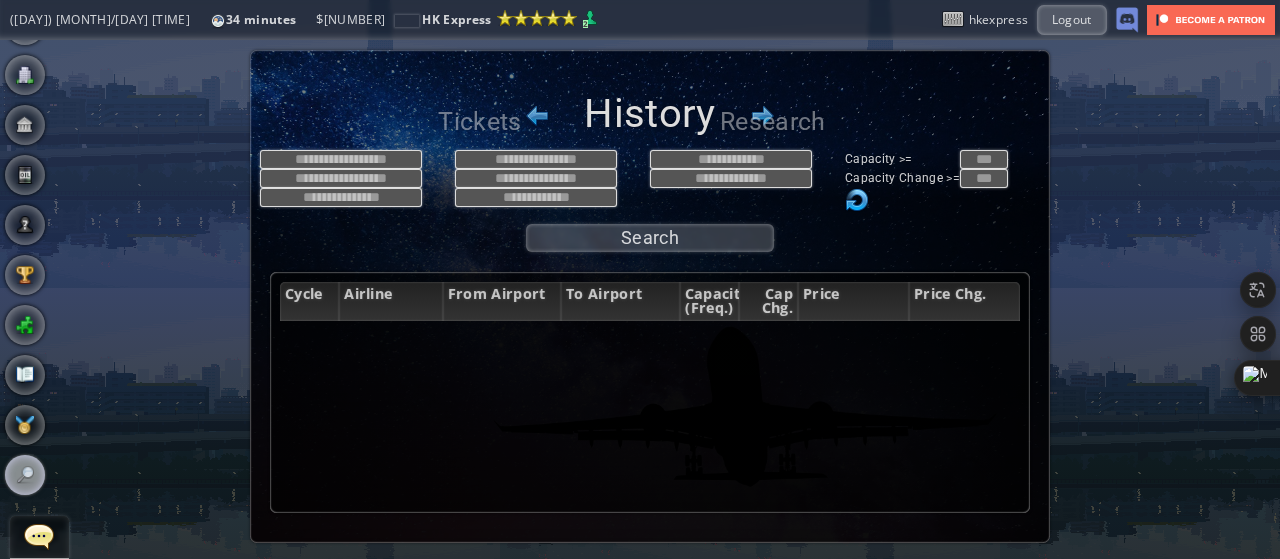 click on "Capacity >=
Capacity Change >=" at bounding box center [845, 182] 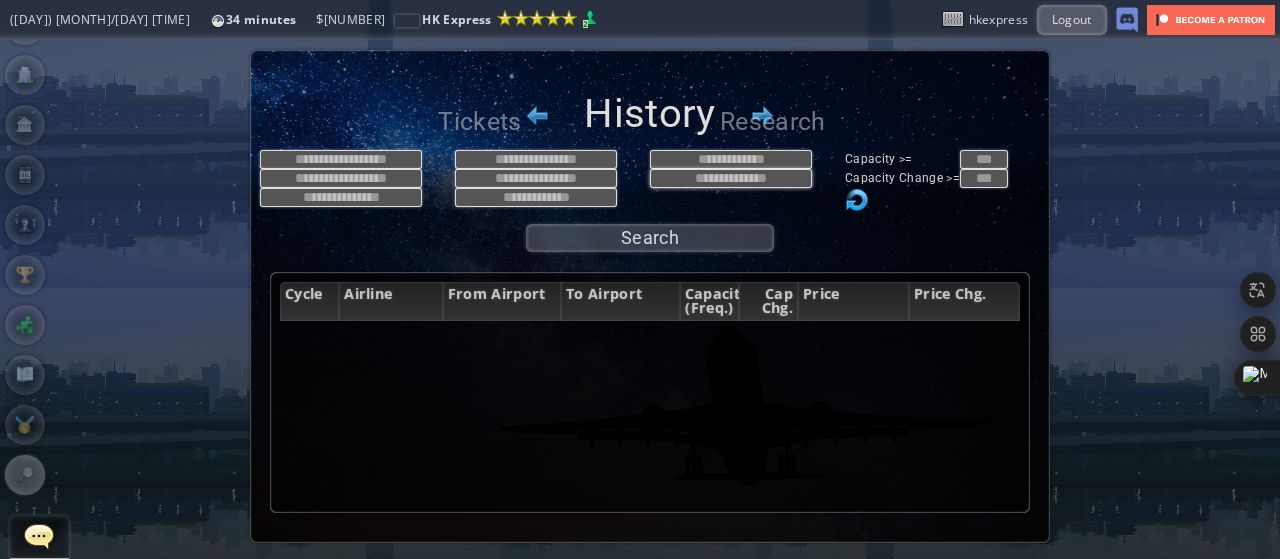 click at bounding box center [731, 178] 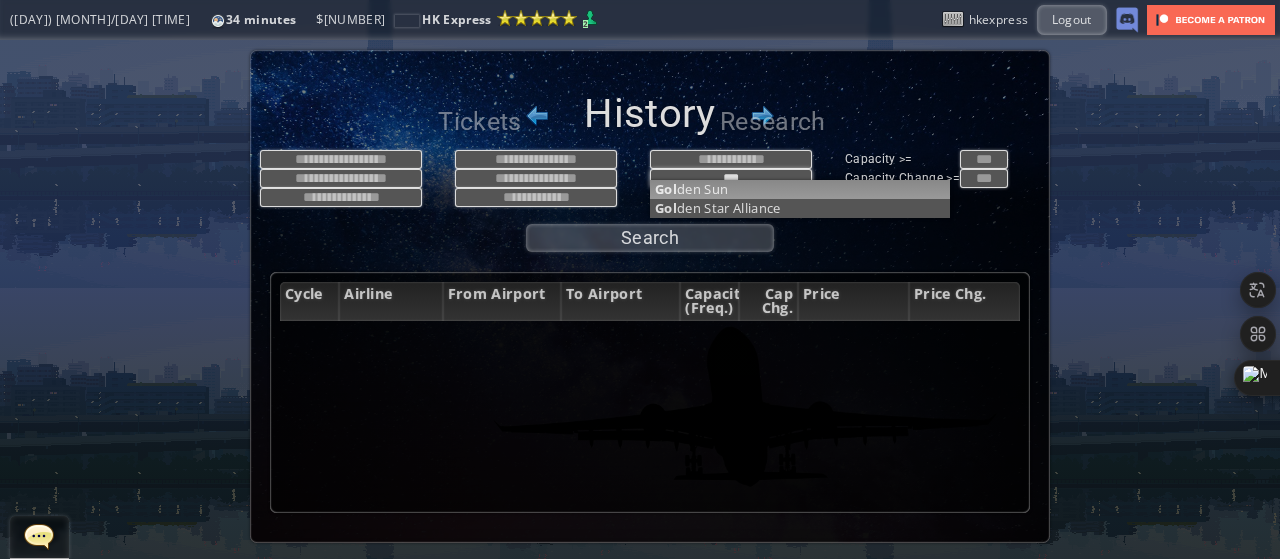 type on "***" 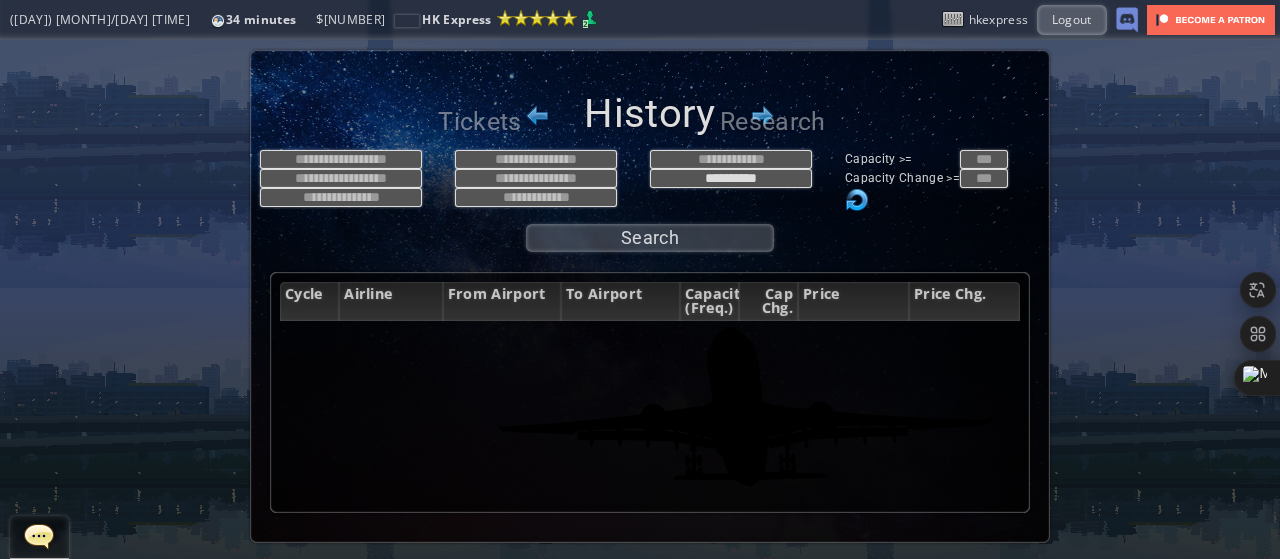 click on "**********" at bounding box center (845, 182) 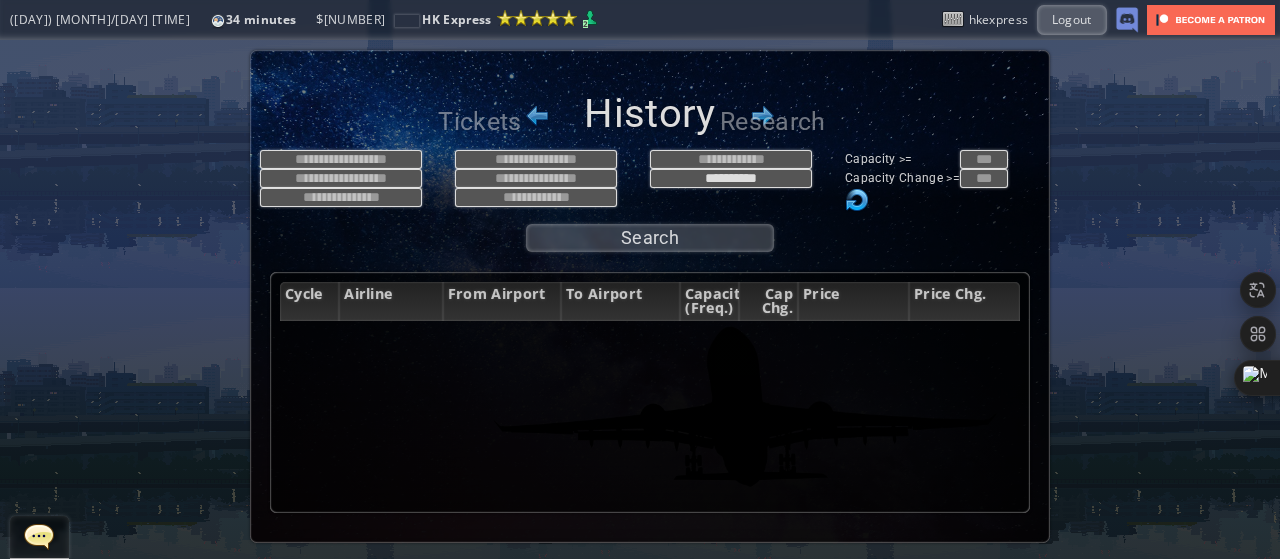click on "**********" at bounding box center [650, 206] 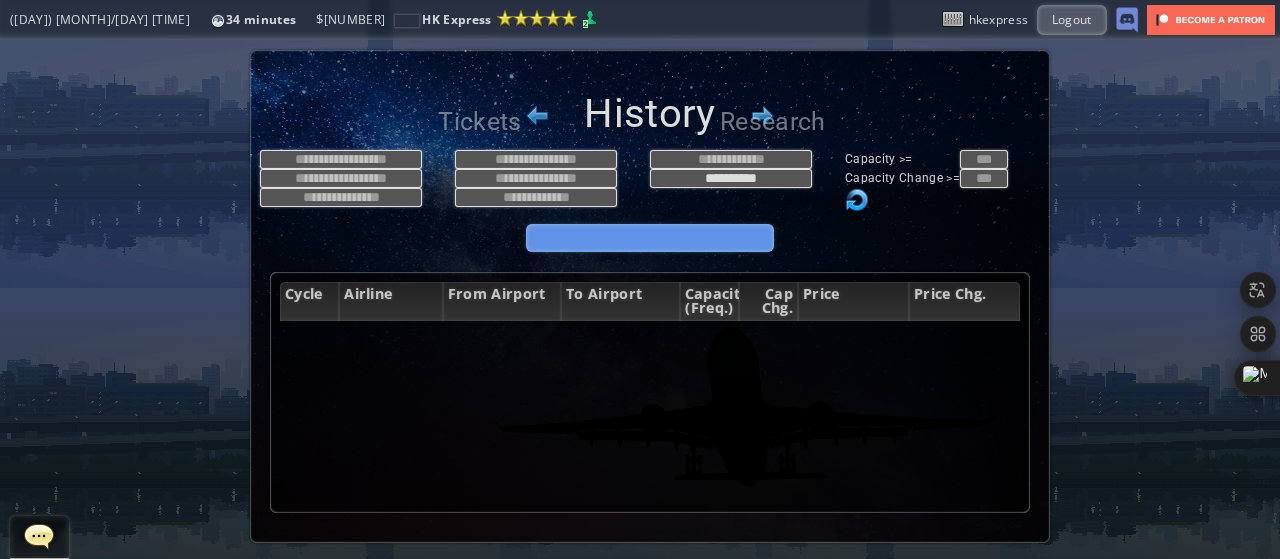 click on "Search" at bounding box center [650, 238] 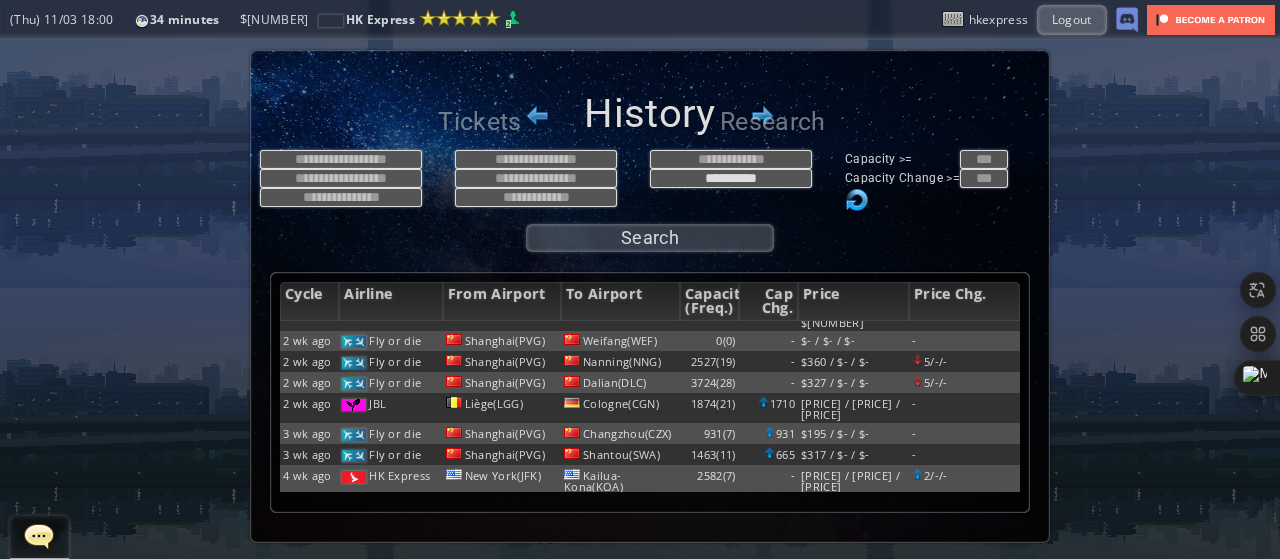 scroll, scrollTop: 161, scrollLeft: 0, axis: vertical 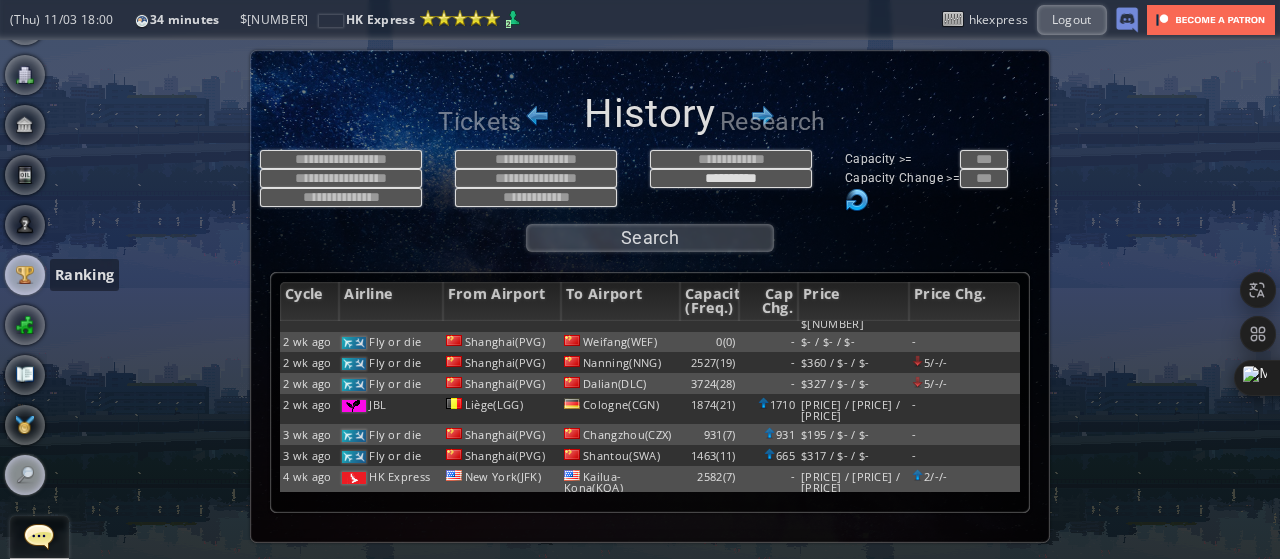 click at bounding box center (25, 275) 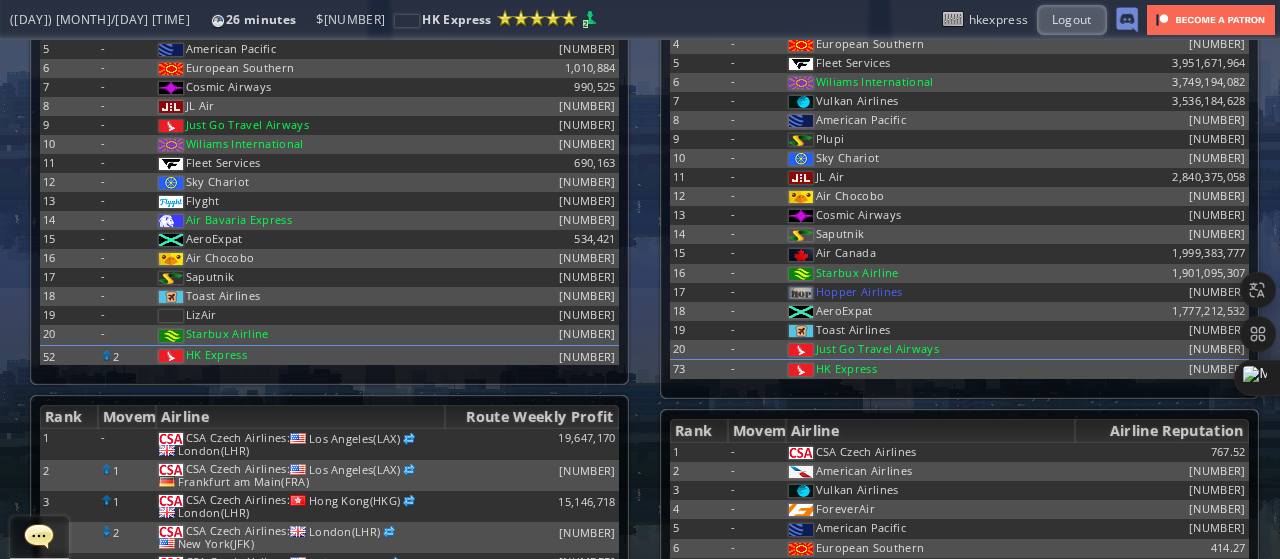scroll, scrollTop: 0, scrollLeft: 0, axis: both 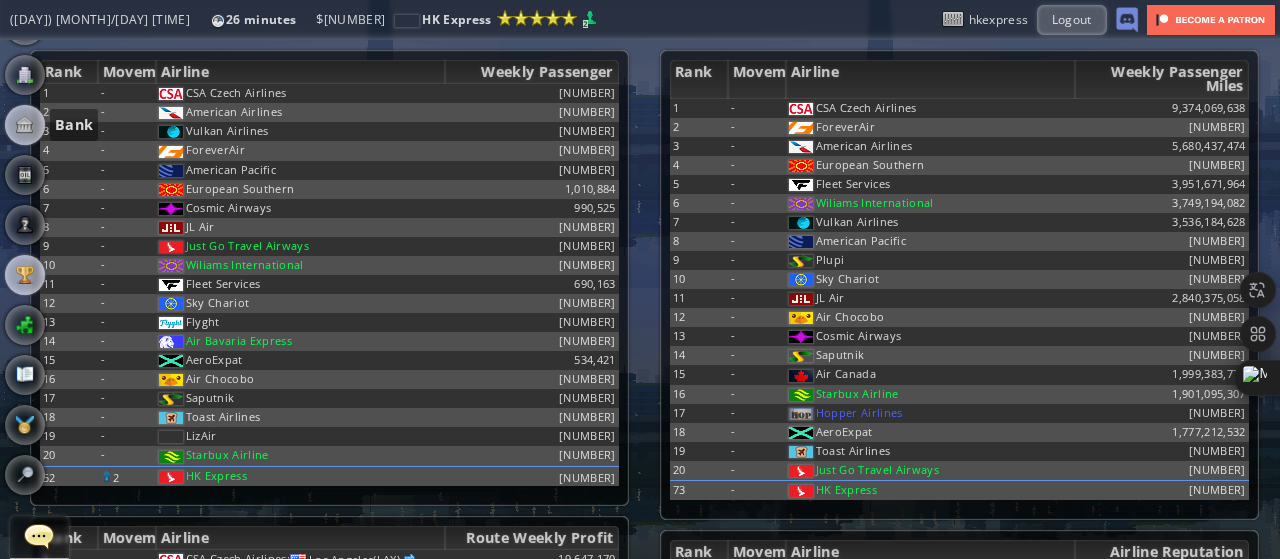 click at bounding box center [25, 125] 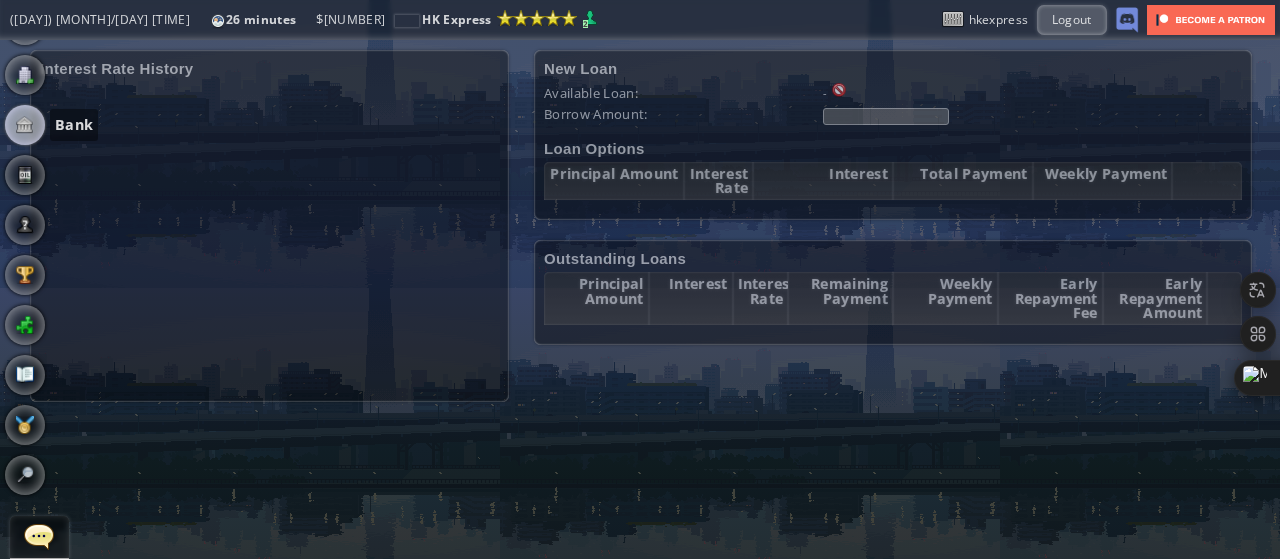 scroll, scrollTop: 0, scrollLeft: 0, axis: both 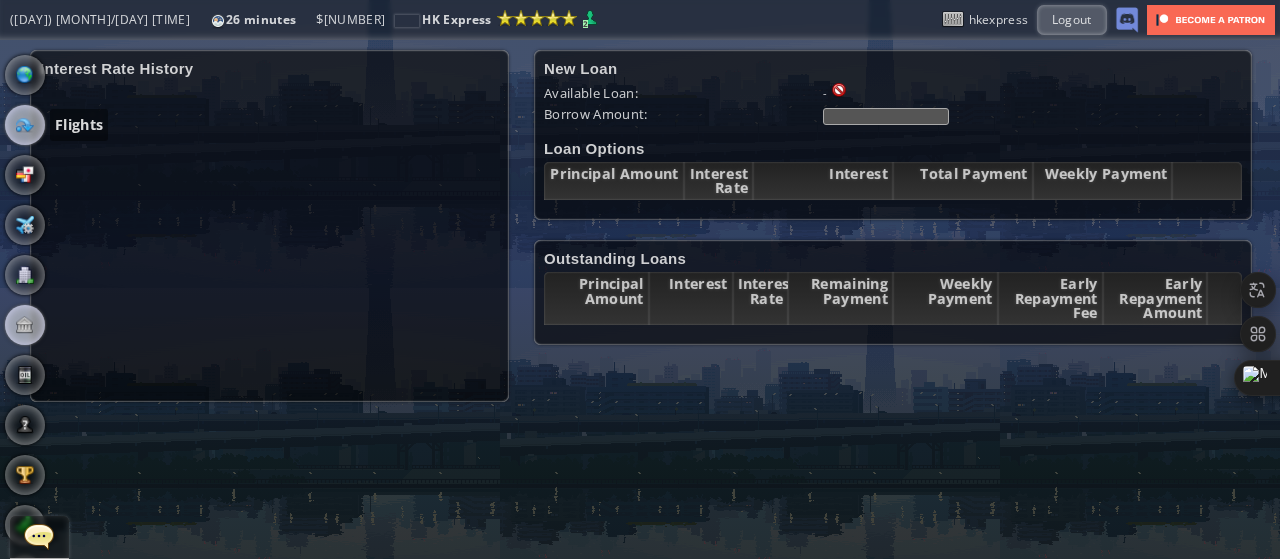 click at bounding box center [25, 125] 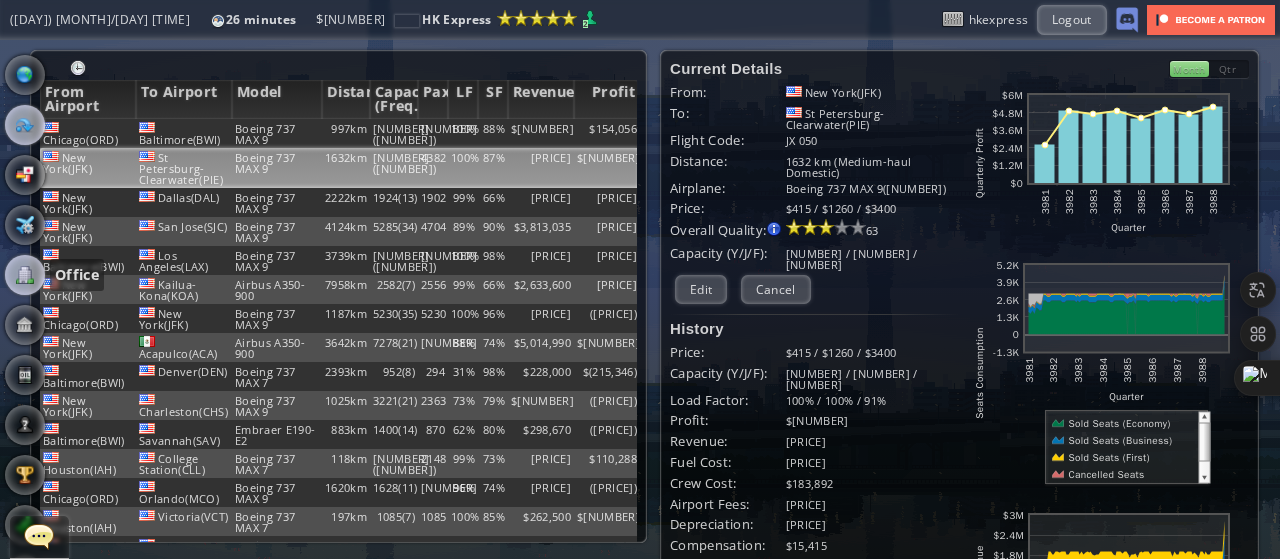 click at bounding box center (25, 275) 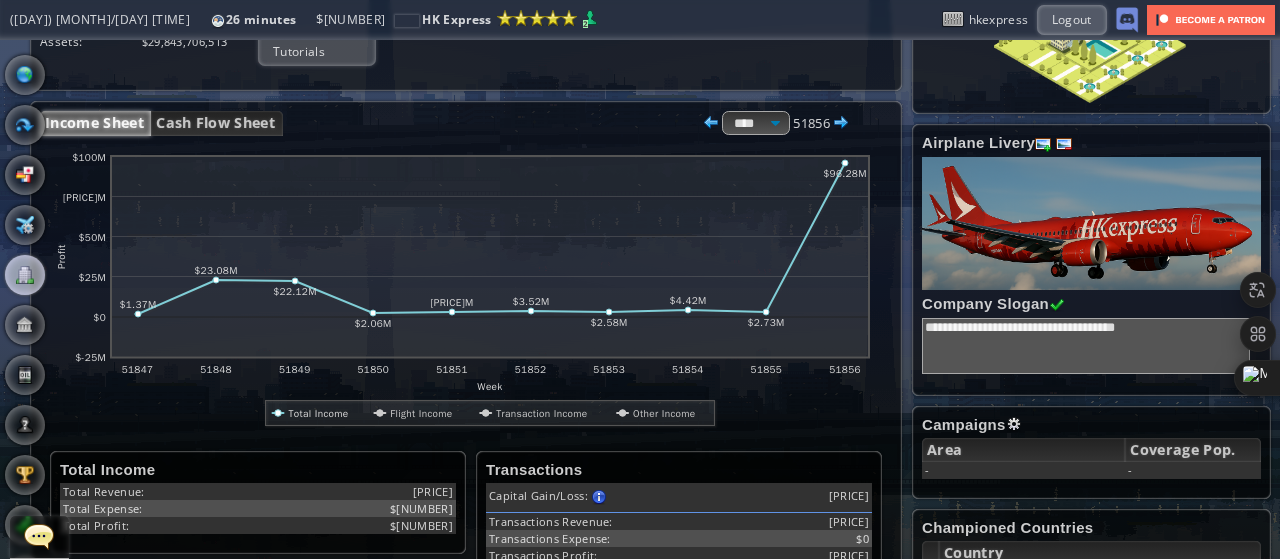 scroll, scrollTop: 790, scrollLeft: 0, axis: vertical 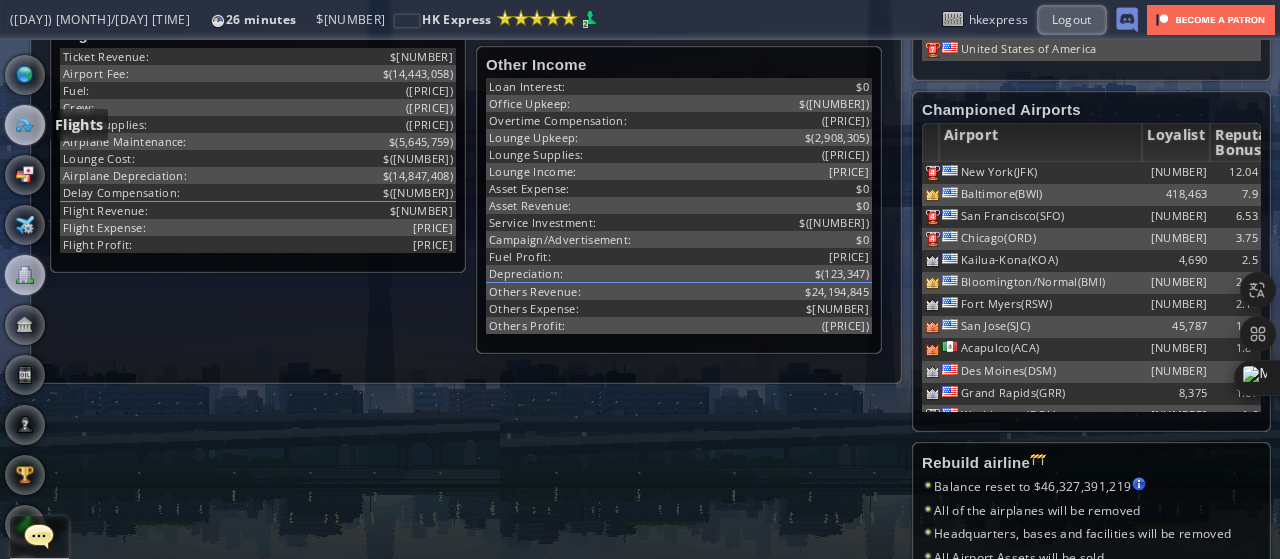 click at bounding box center (25, 125) 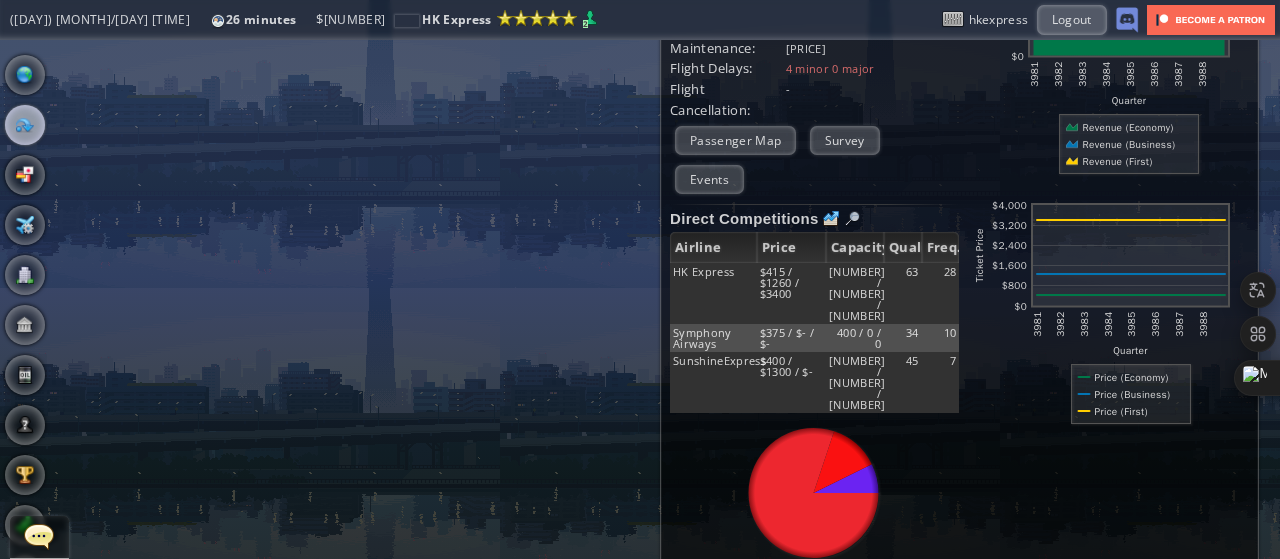 scroll, scrollTop: 0, scrollLeft: 0, axis: both 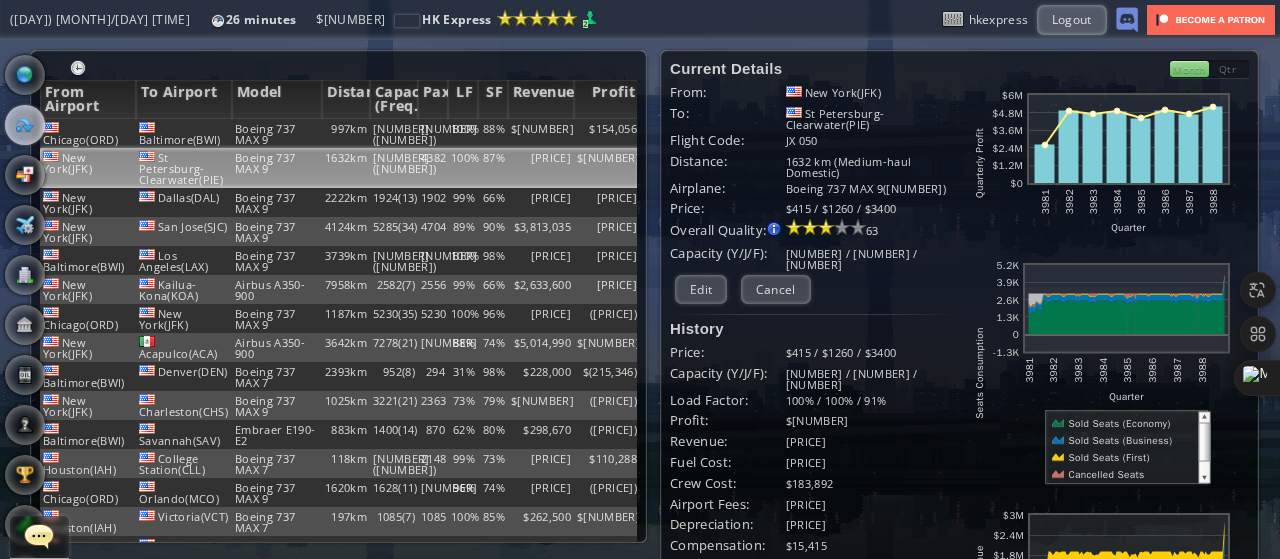 click at bounding box center (78, 68) 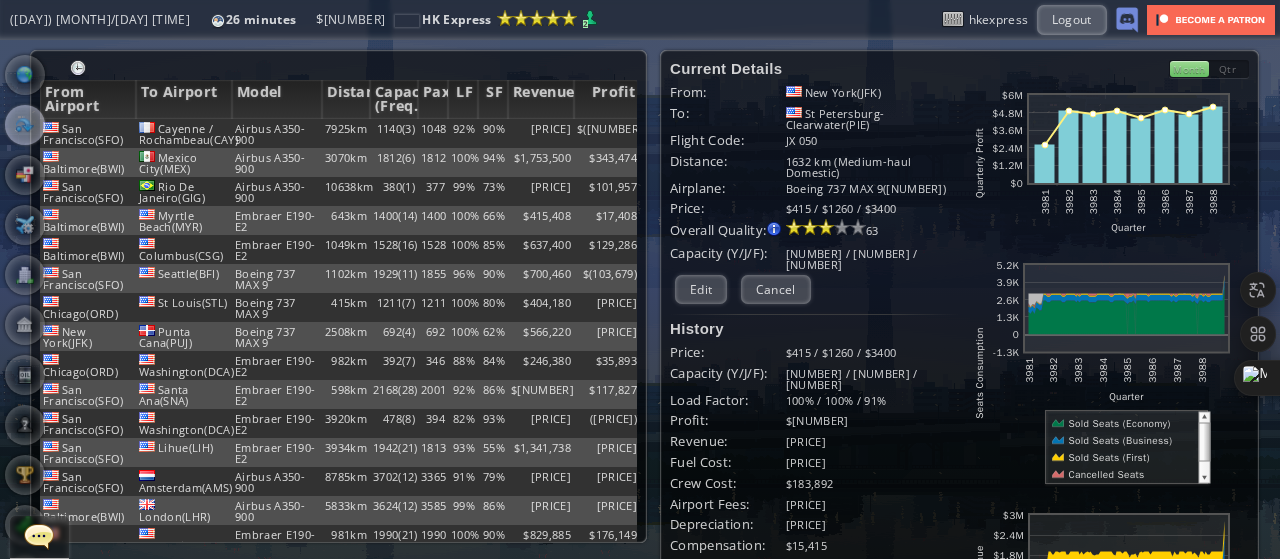 click at bounding box center [78, 68] 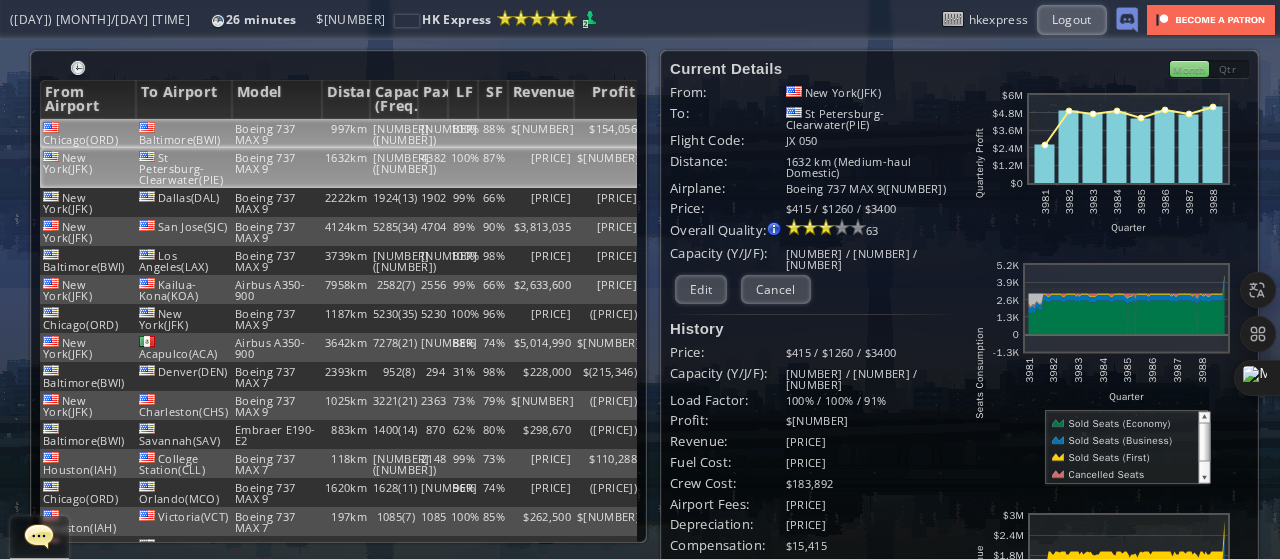 click on "Chicago(ORD)" at bounding box center [88, 133] 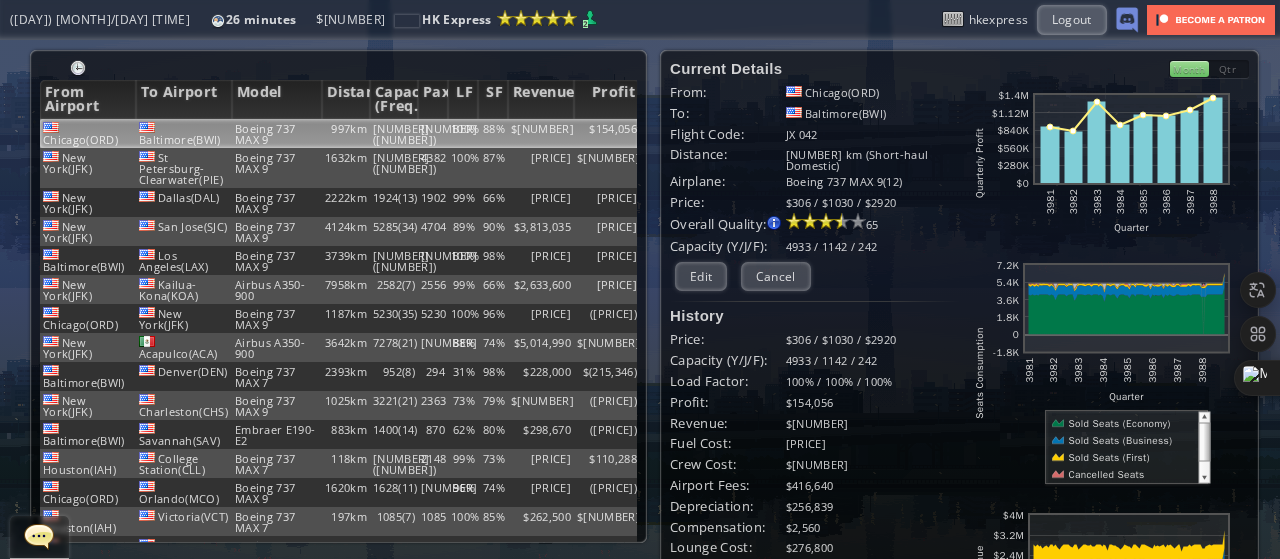 click at bounding box center [1107, 457] 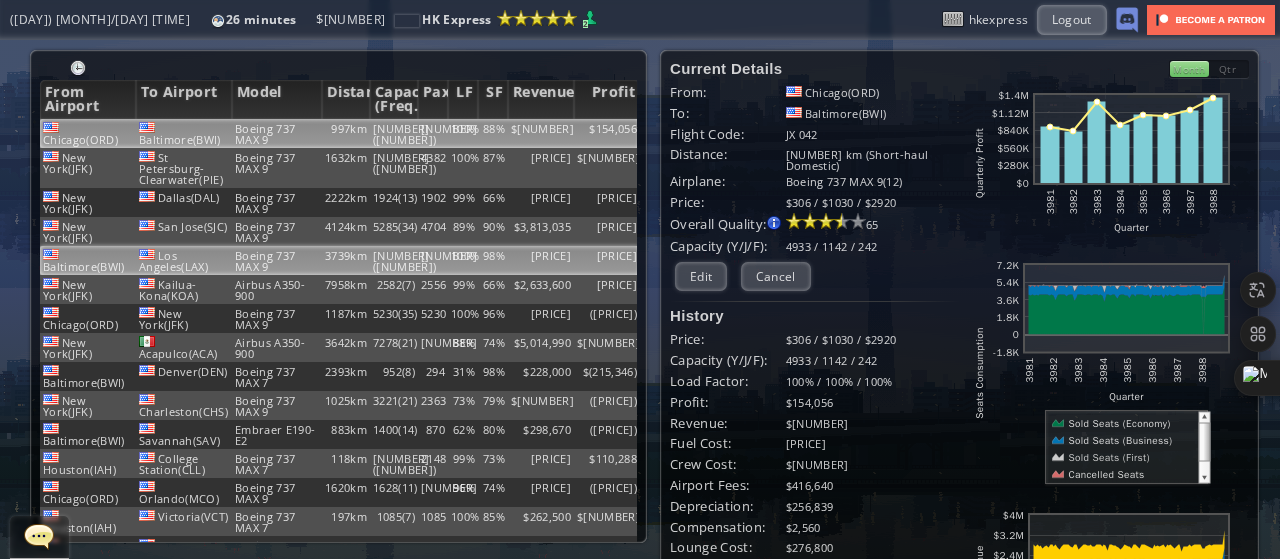 click on "98%" at bounding box center (493, 133) 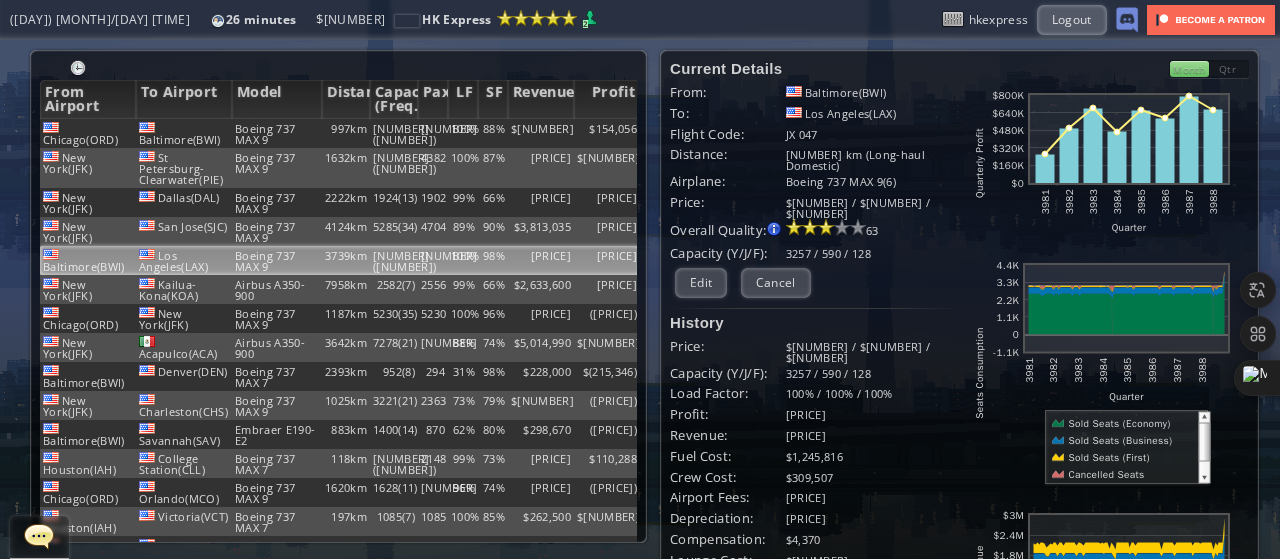 click at bounding box center (1120, 423) 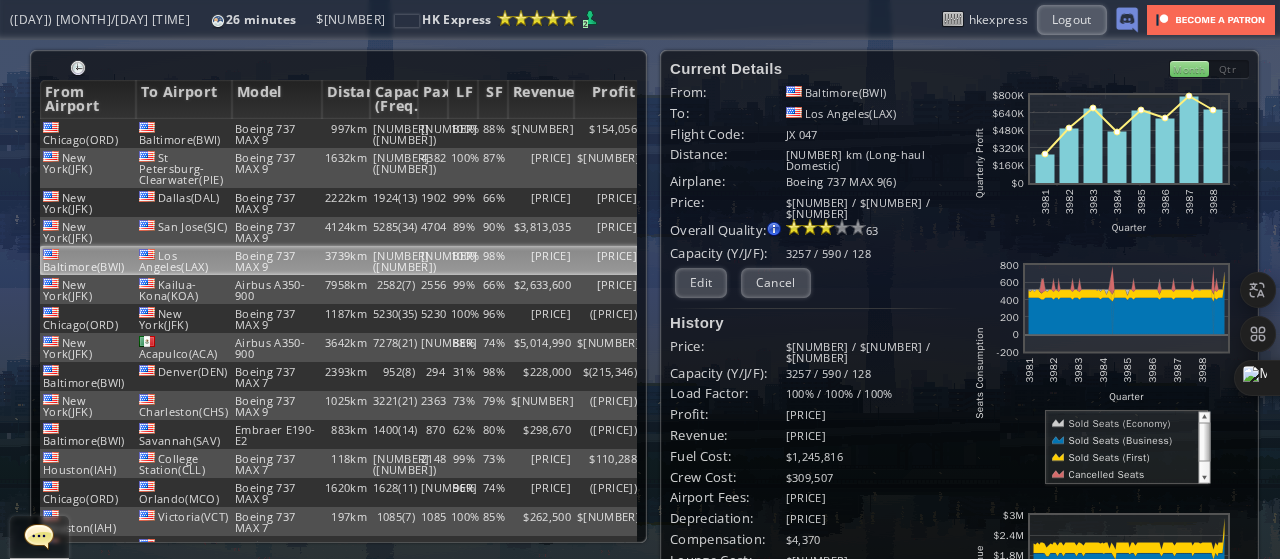 click at bounding box center [1119, 440] 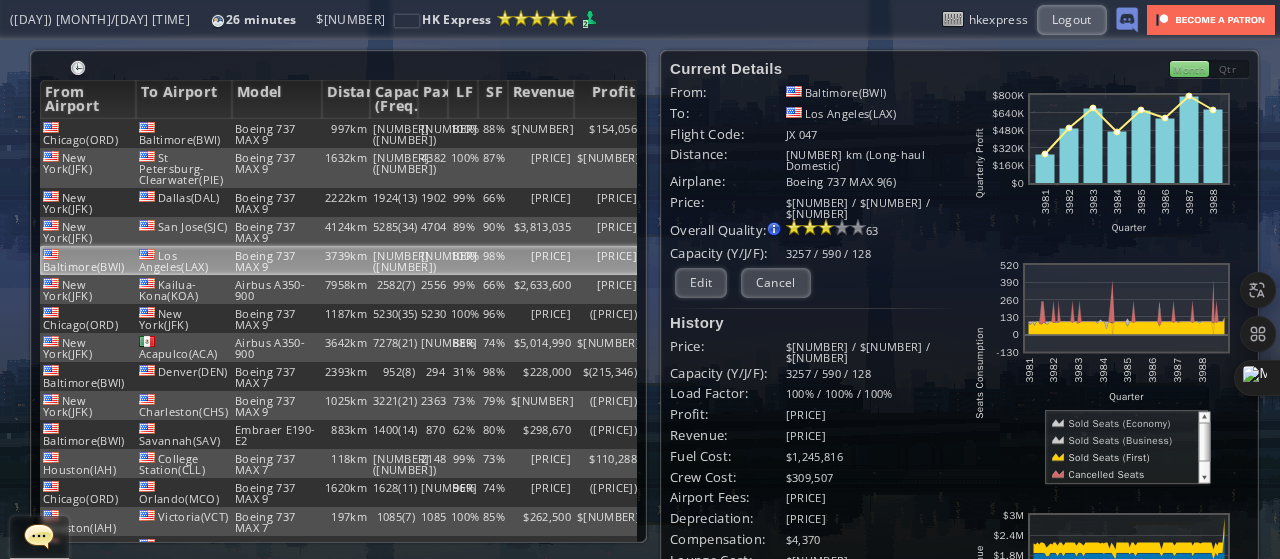click at bounding box center (1107, 457) 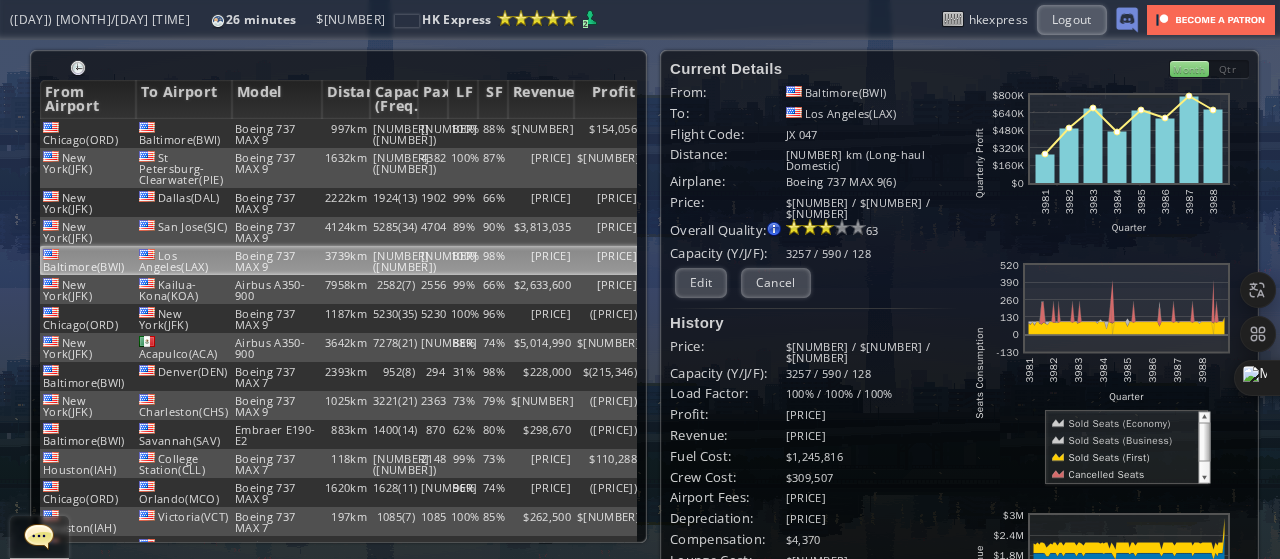 click at bounding box center (1103, 474) 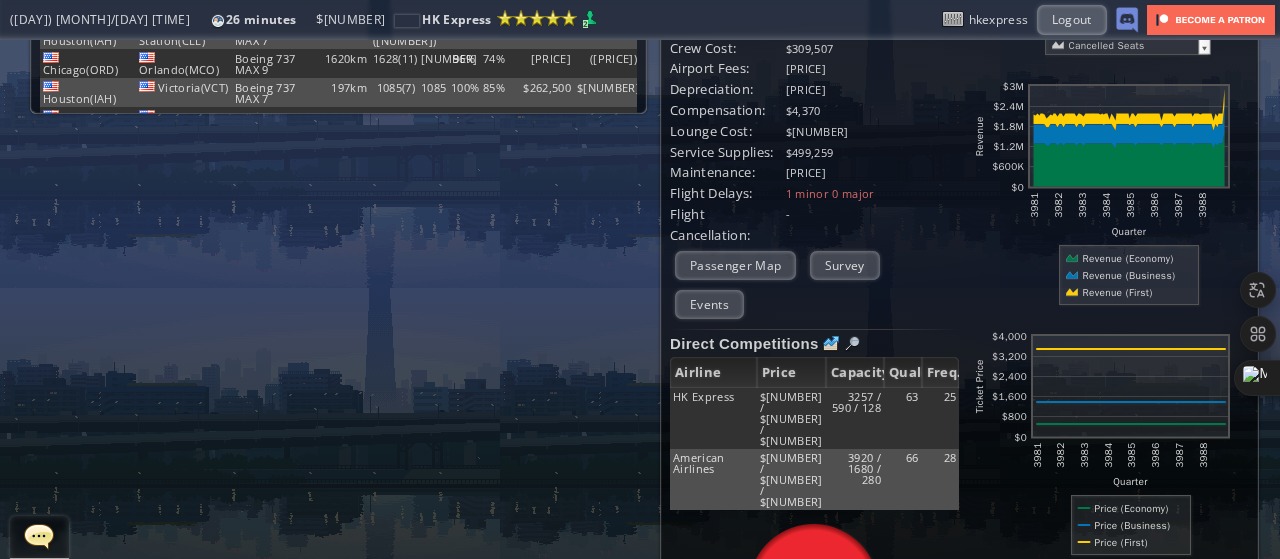 scroll, scrollTop: 528, scrollLeft: 0, axis: vertical 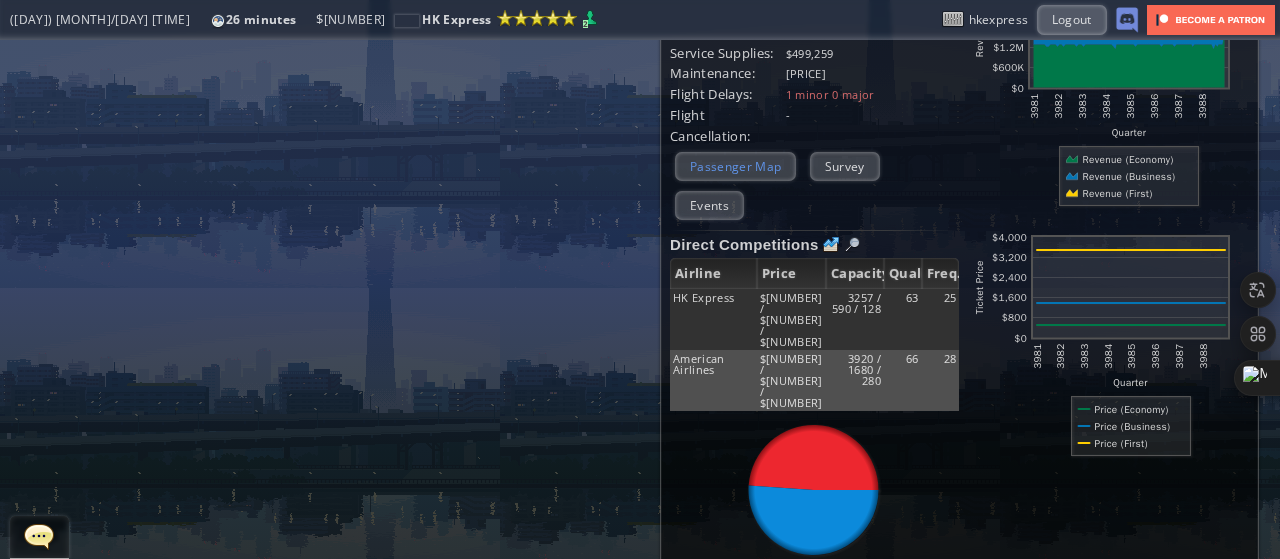 click on "Passenger Map" at bounding box center (735, 166) 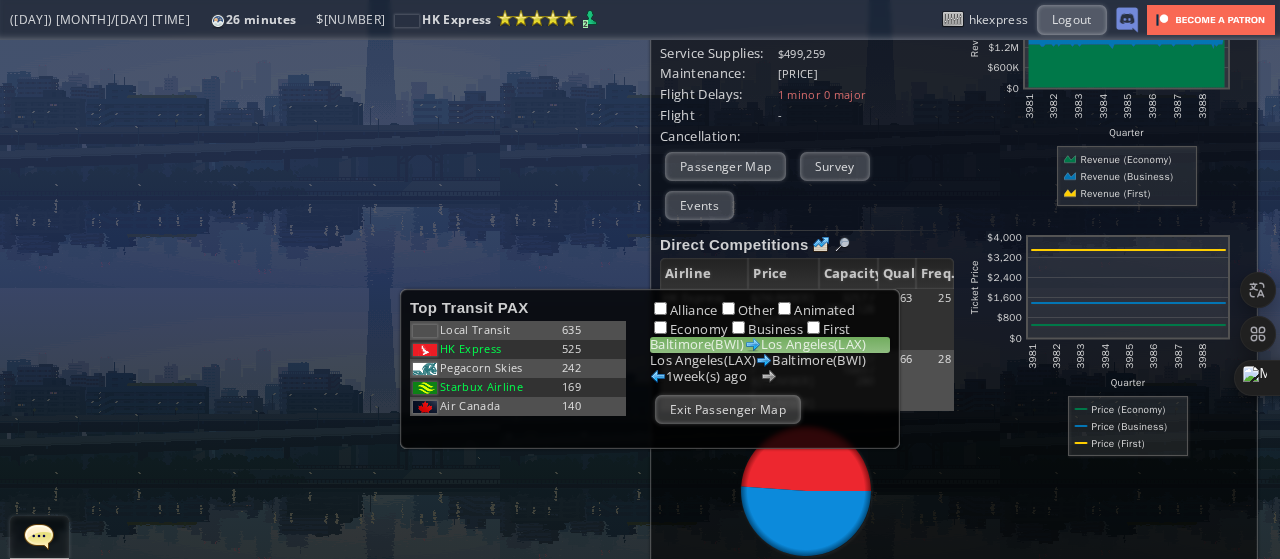 scroll, scrollTop: 528, scrollLeft: 0, axis: vertical 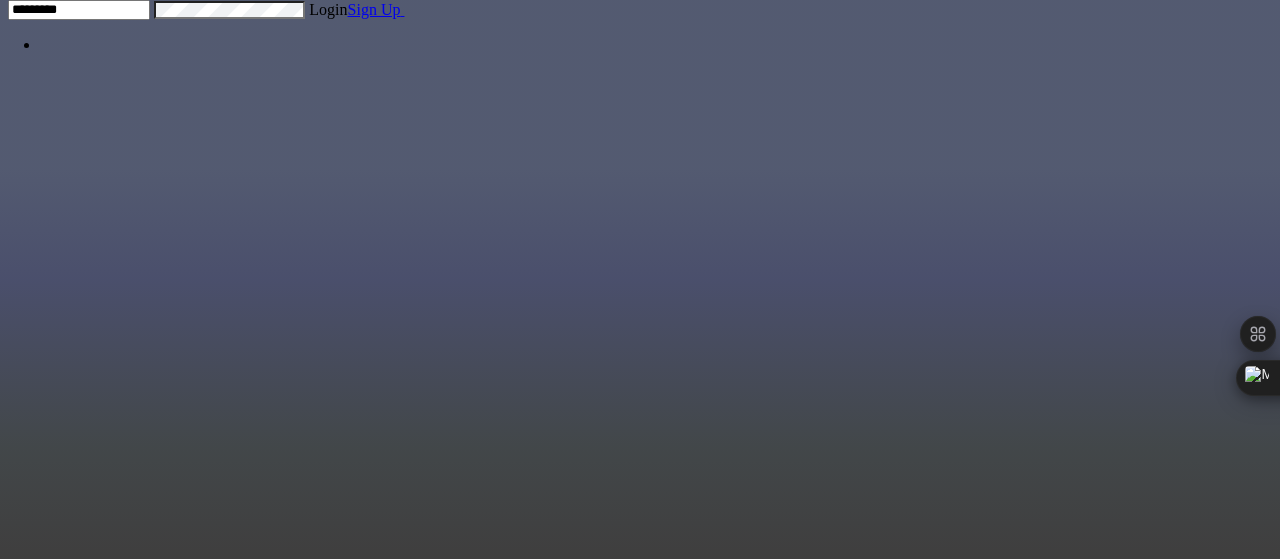 click on "*********" at bounding box center [79, 10] 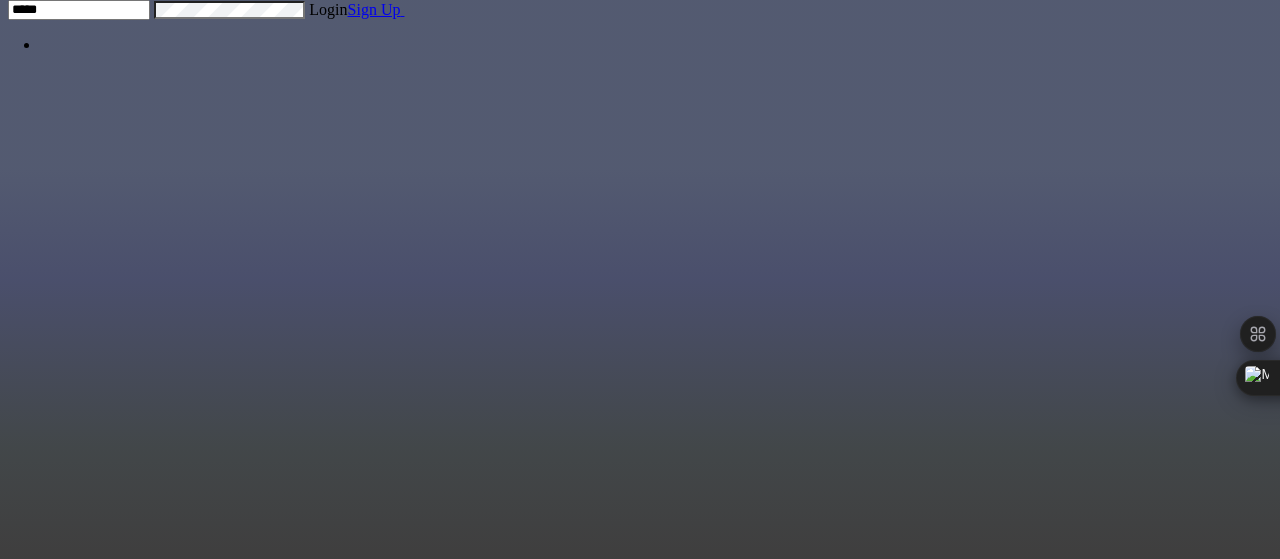 click on "Login" at bounding box center (328, 10) 